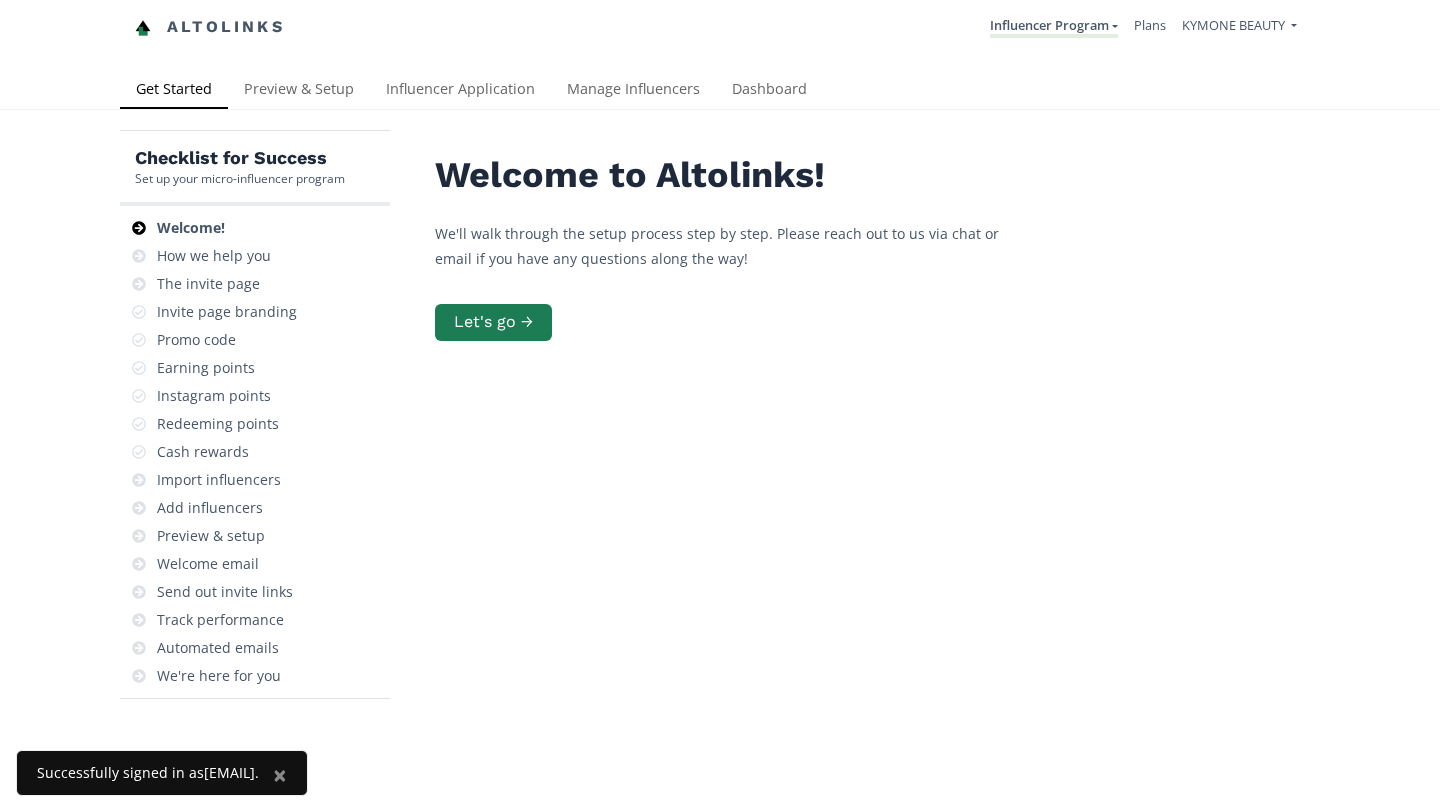 scroll, scrollTop: 0, scrollLeft: 0, axis: both 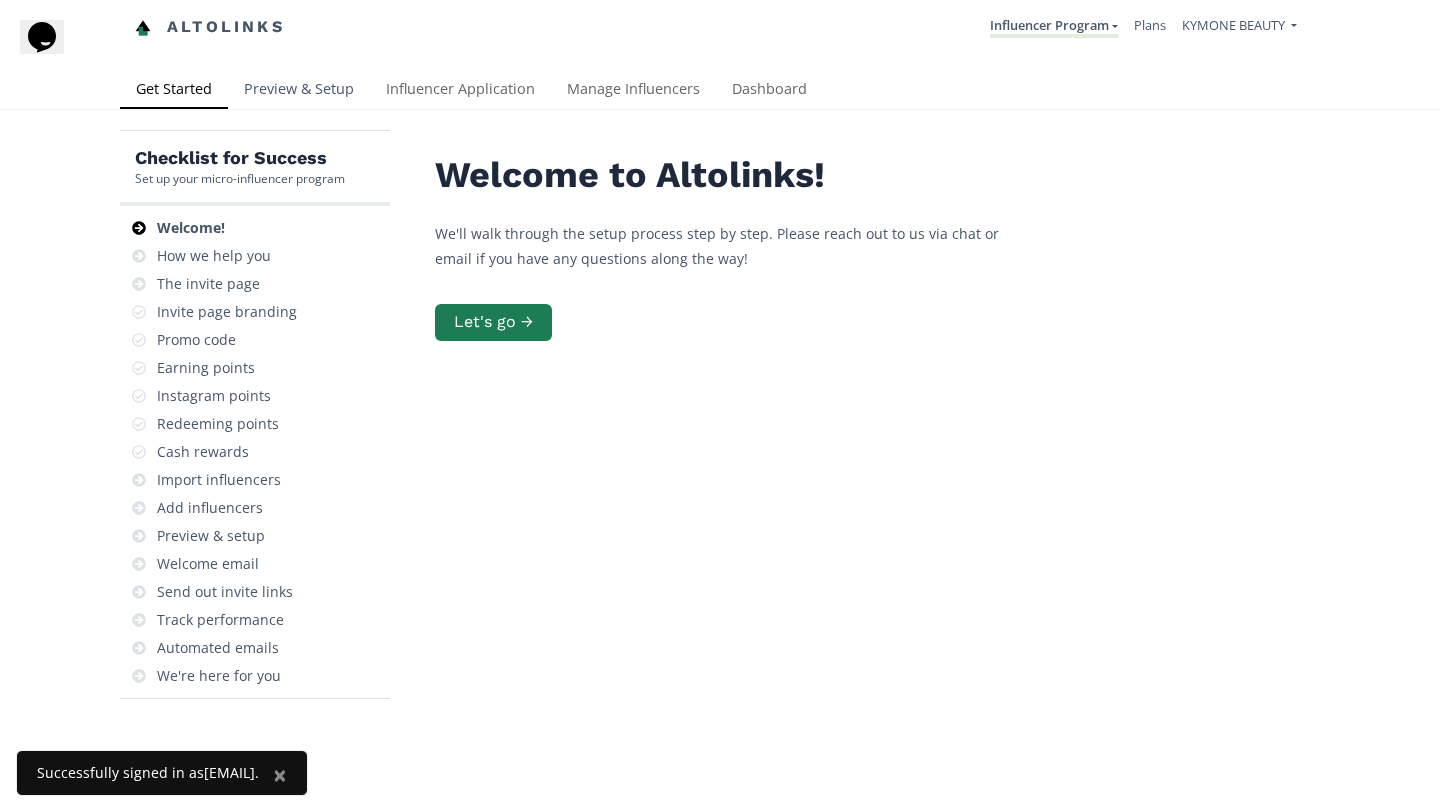 click on "Preview & Setup" at bounding box center [299, 91] 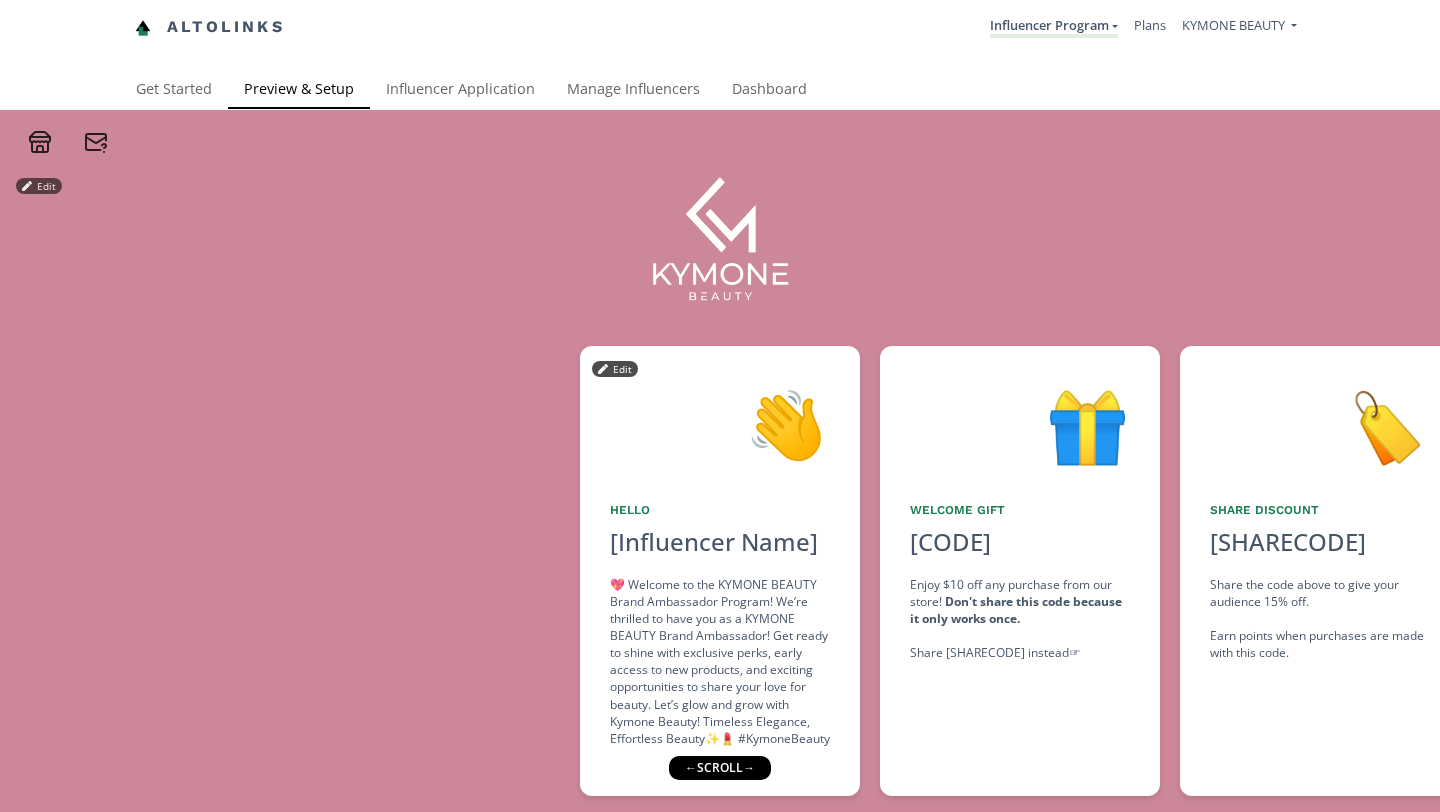 scroll, scrollTop: 0, scrollLeft: 0, axis: both 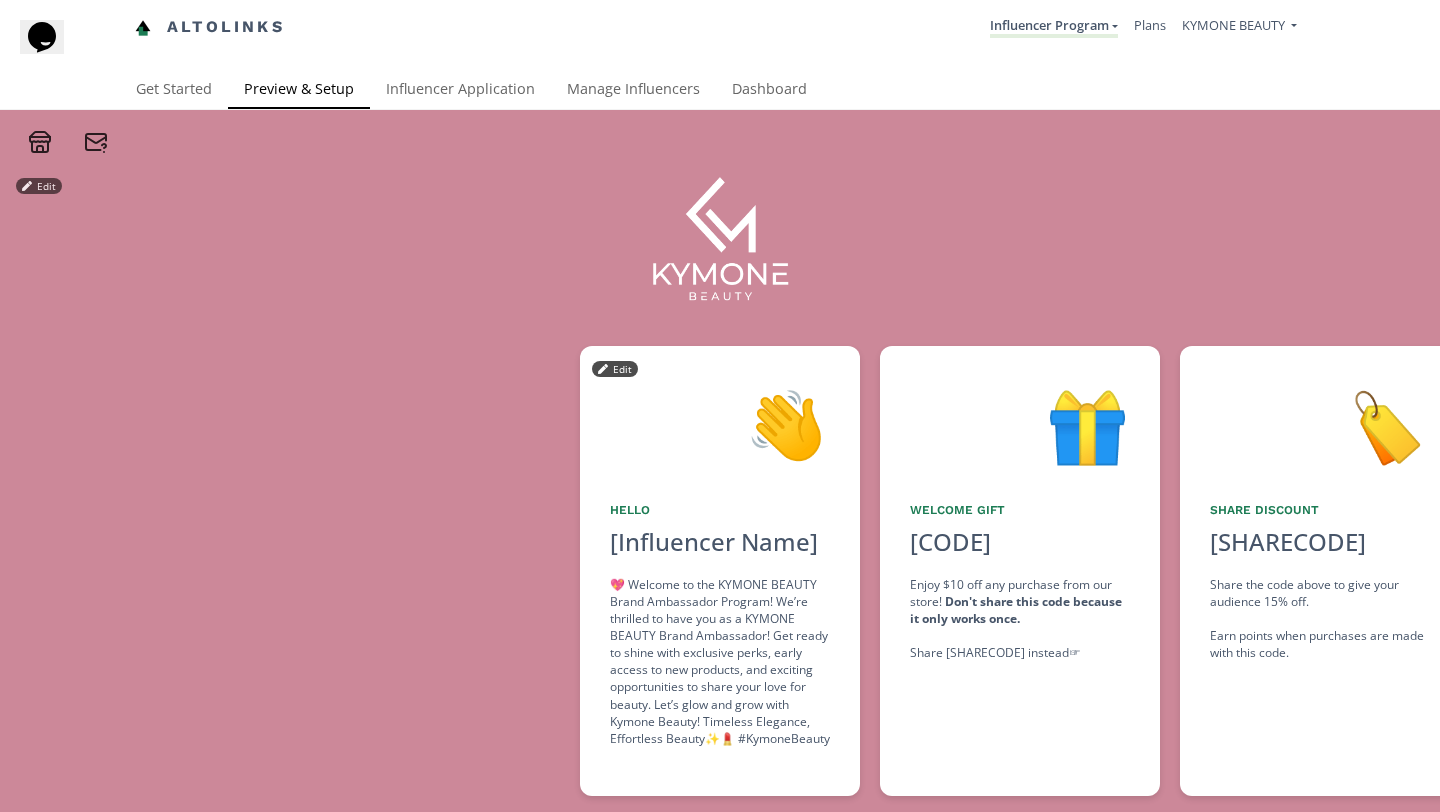 click on "💖 Welcome to the KYMONE BEAUTY Brand Ambassador Program! We’re thrilled to have you as a KYMONE BEAUTY Brand Ambassador! Get ready to shine with exclusive perks, early access to new products, and exciting opportunities to share your love for beauty. Let’s glow and grow with Kymone Beauty! Timeless Elegance, Effortless Beauty✨💄 #KymoneBeauty" at bounding box center [720, 661] 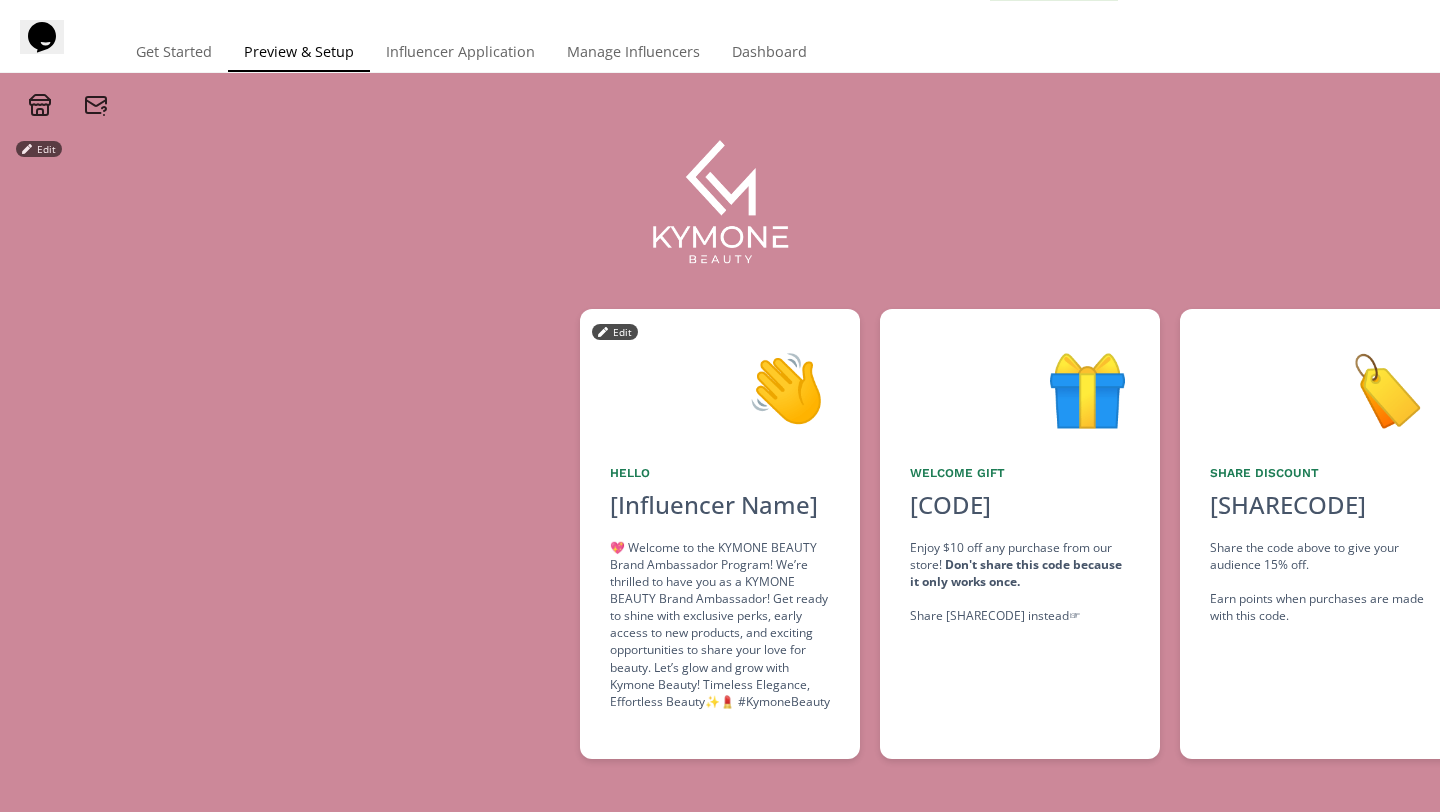 scroll, scrollTop: 38, scrollLeft: 0, axis: vertical 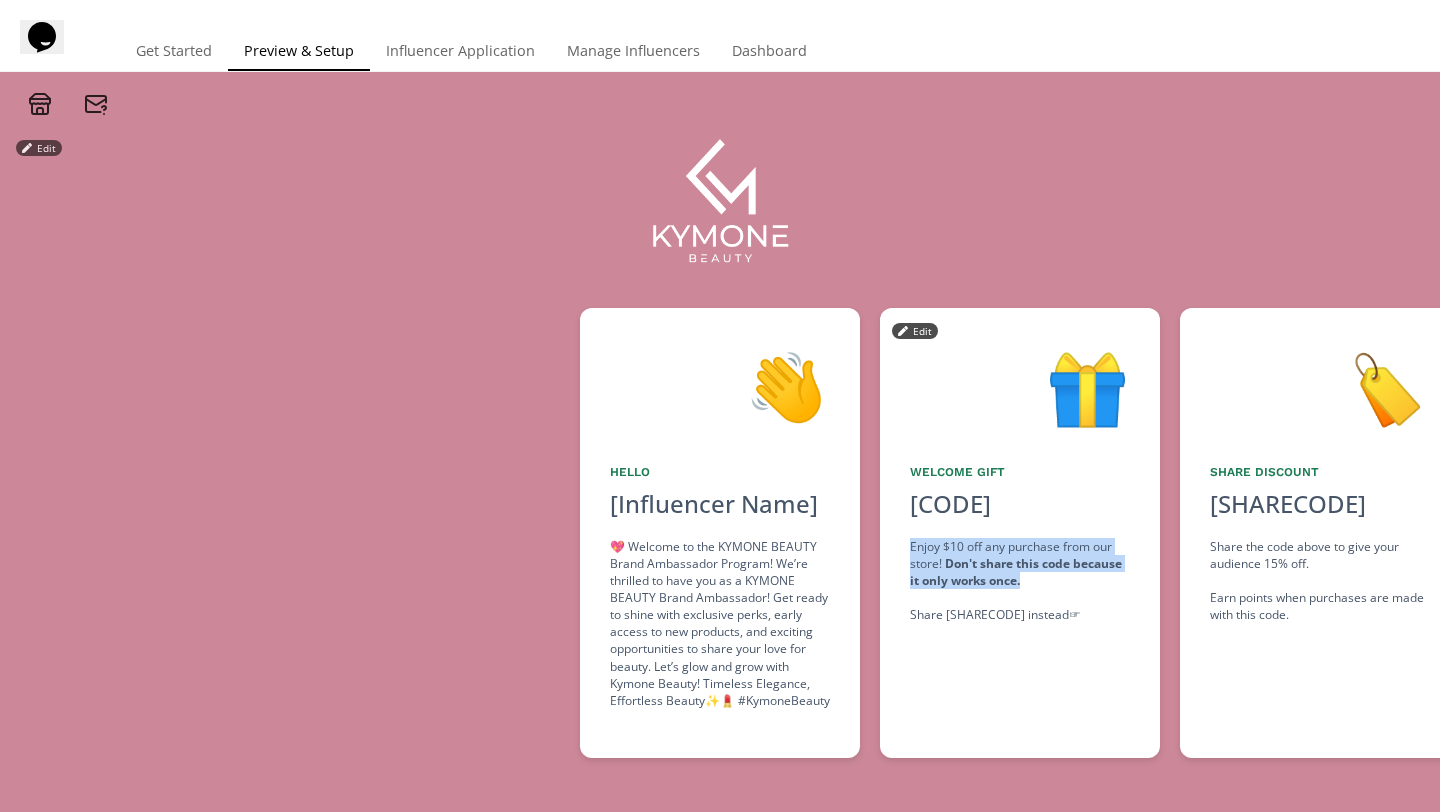 drag, startPoint x: 912, startPoint y: 543, endPoint x: 1032, endPoint y: 581, distance: 125.872955 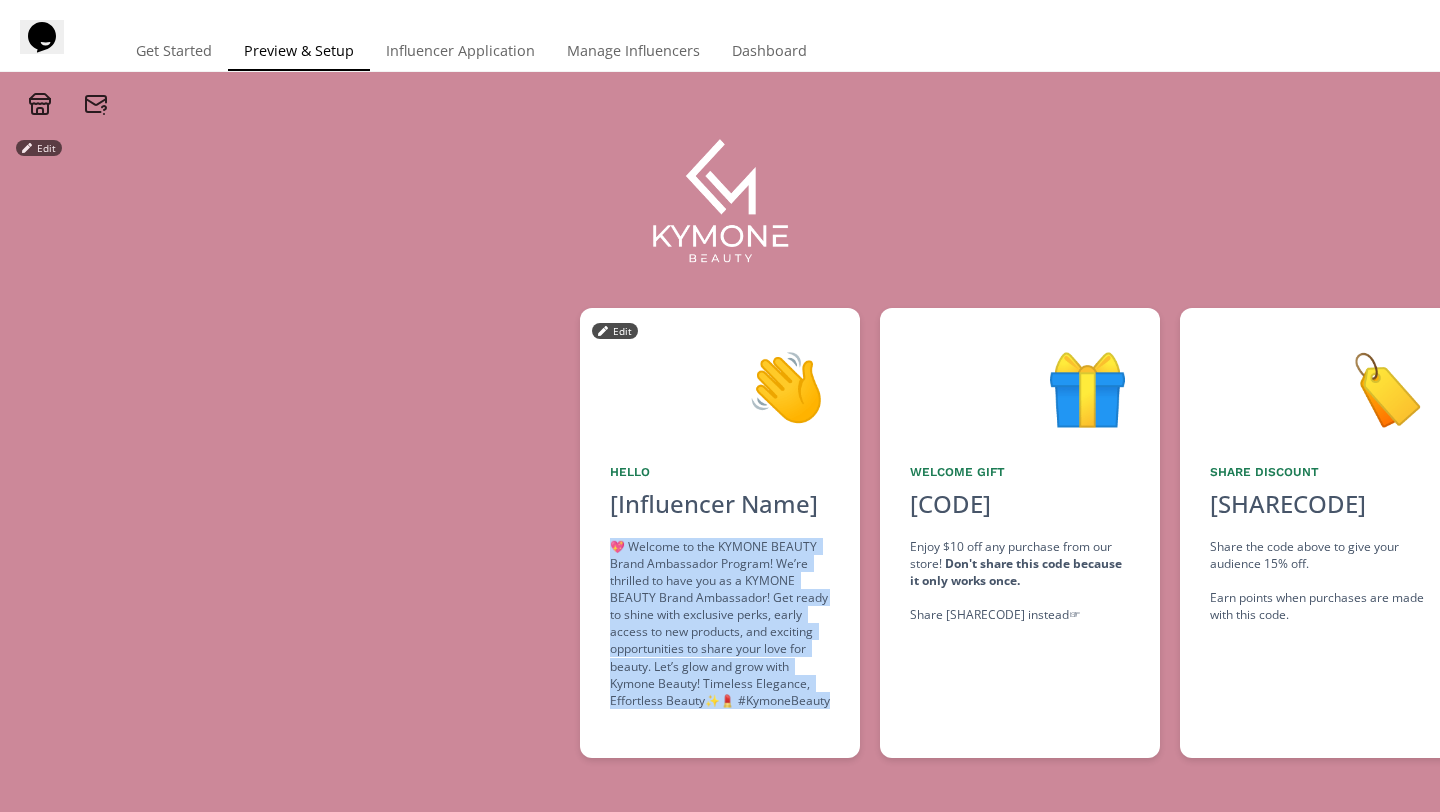 drag, startPoint x: 608, startPoint y: 542, endPoint x: 851, endPoint y: 737, distance: 311.56702 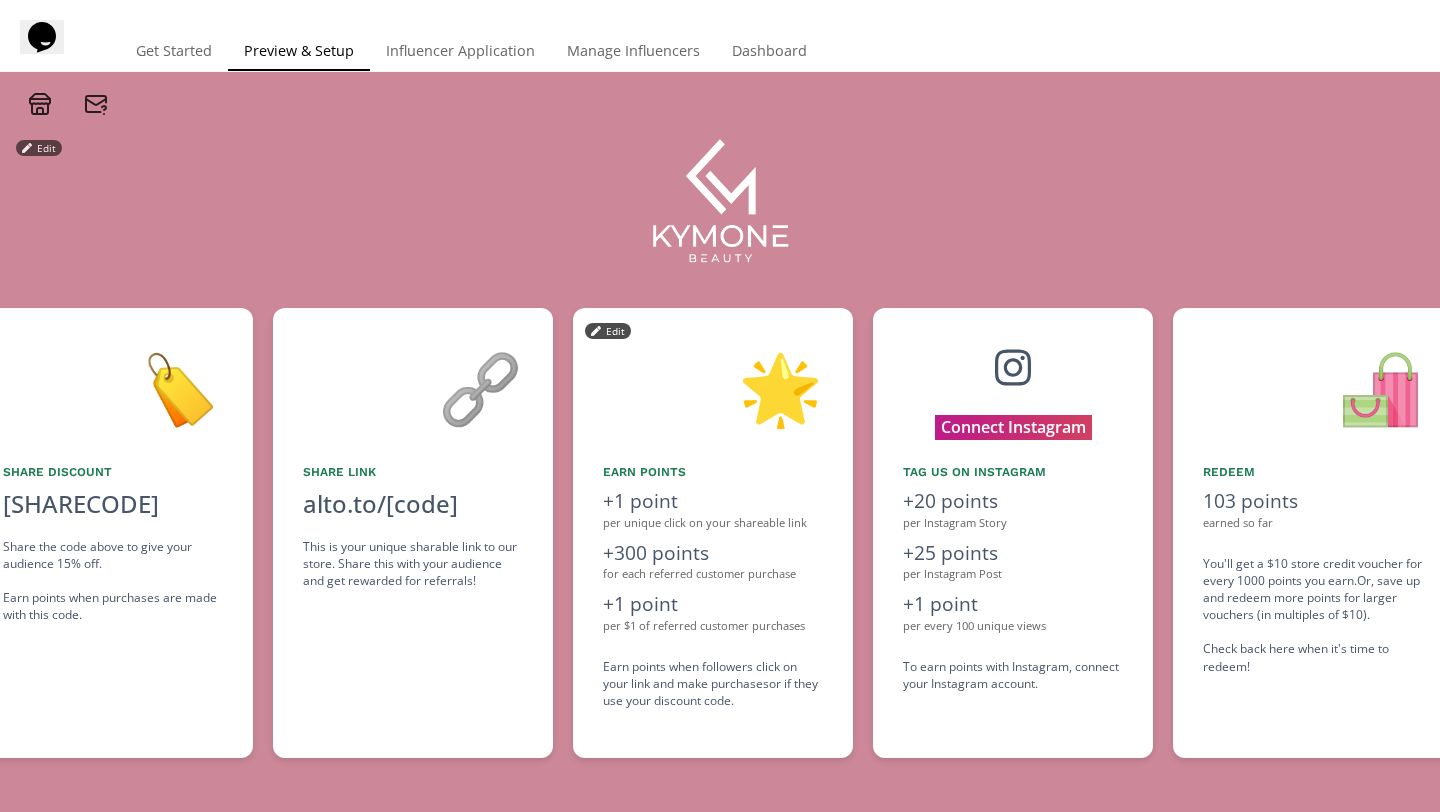 scroll, scrollTop: 0, scrollLeft: 1200, axis: horizontal 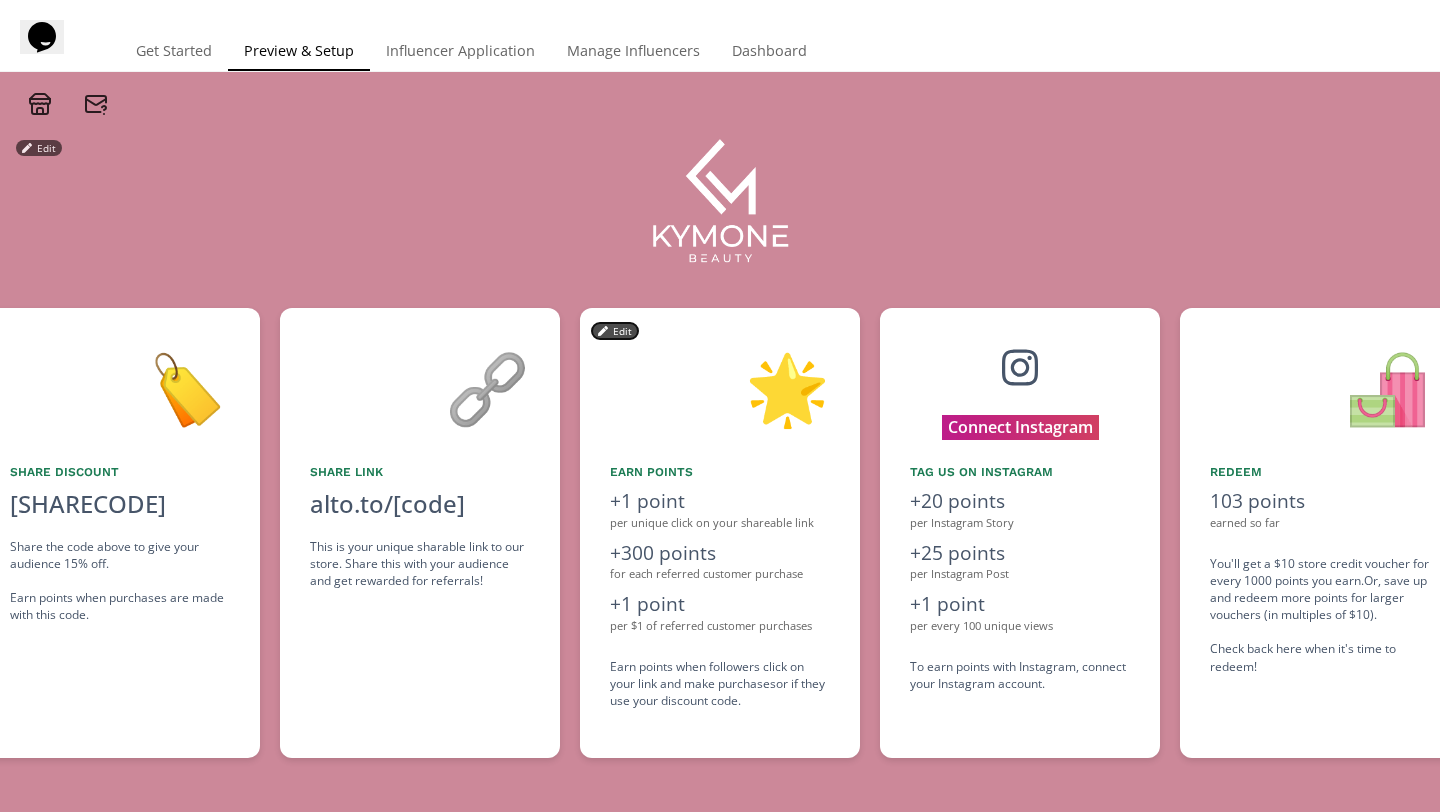 click on "Edit" at bounding box center (615, 331) 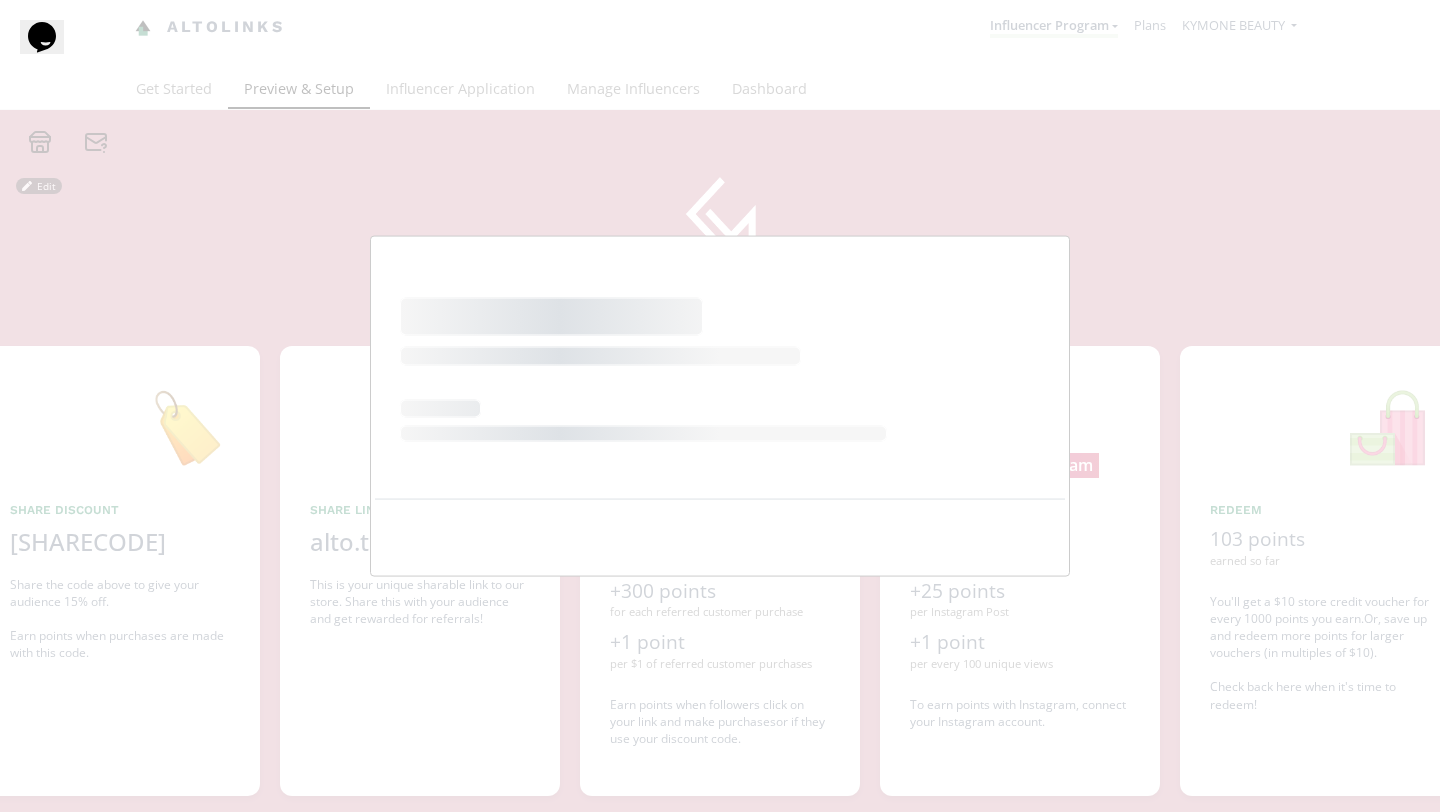 scroll, scrollTop: 0, scrollLeft: 0, axis: both 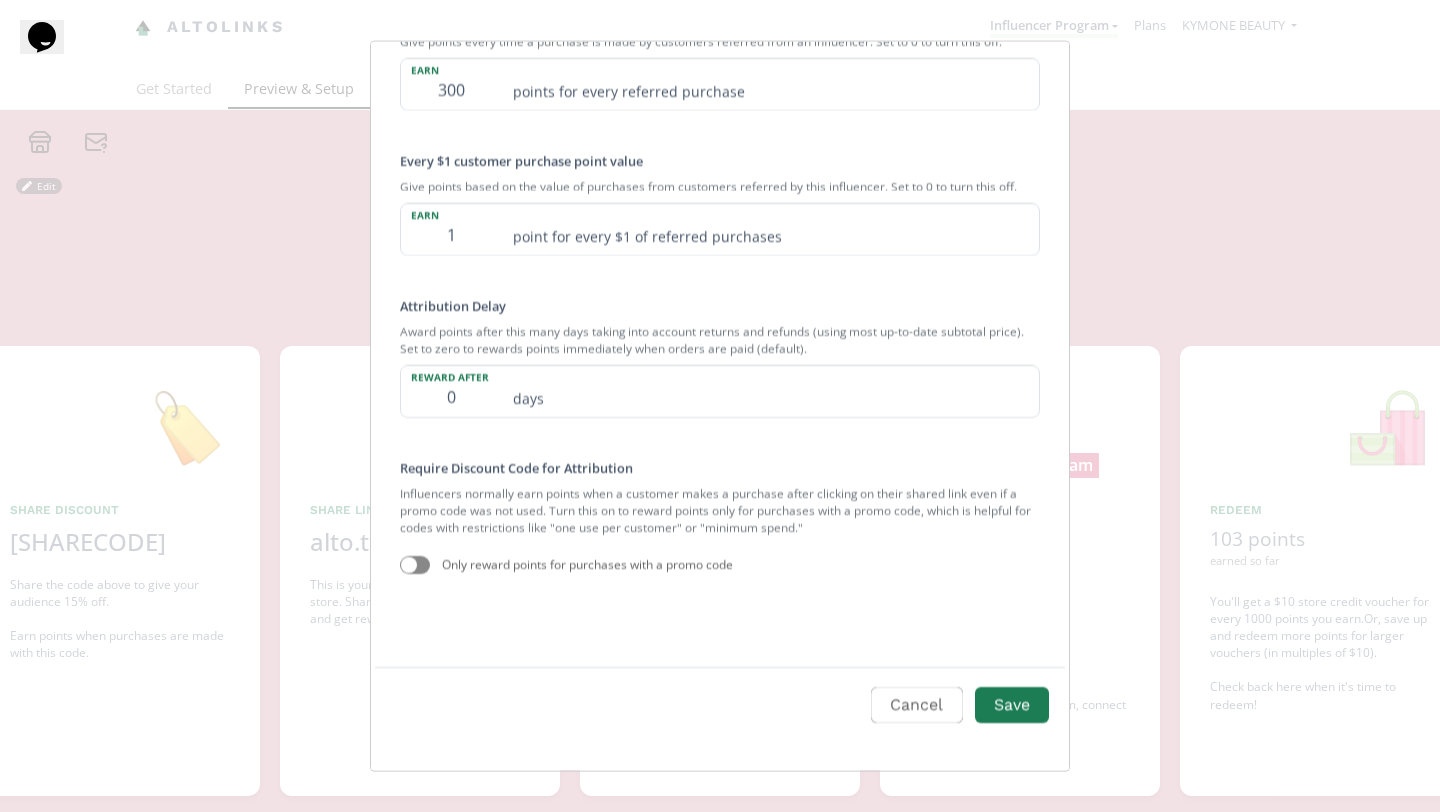 click on "Cancel" at bounding box center (916, 705) 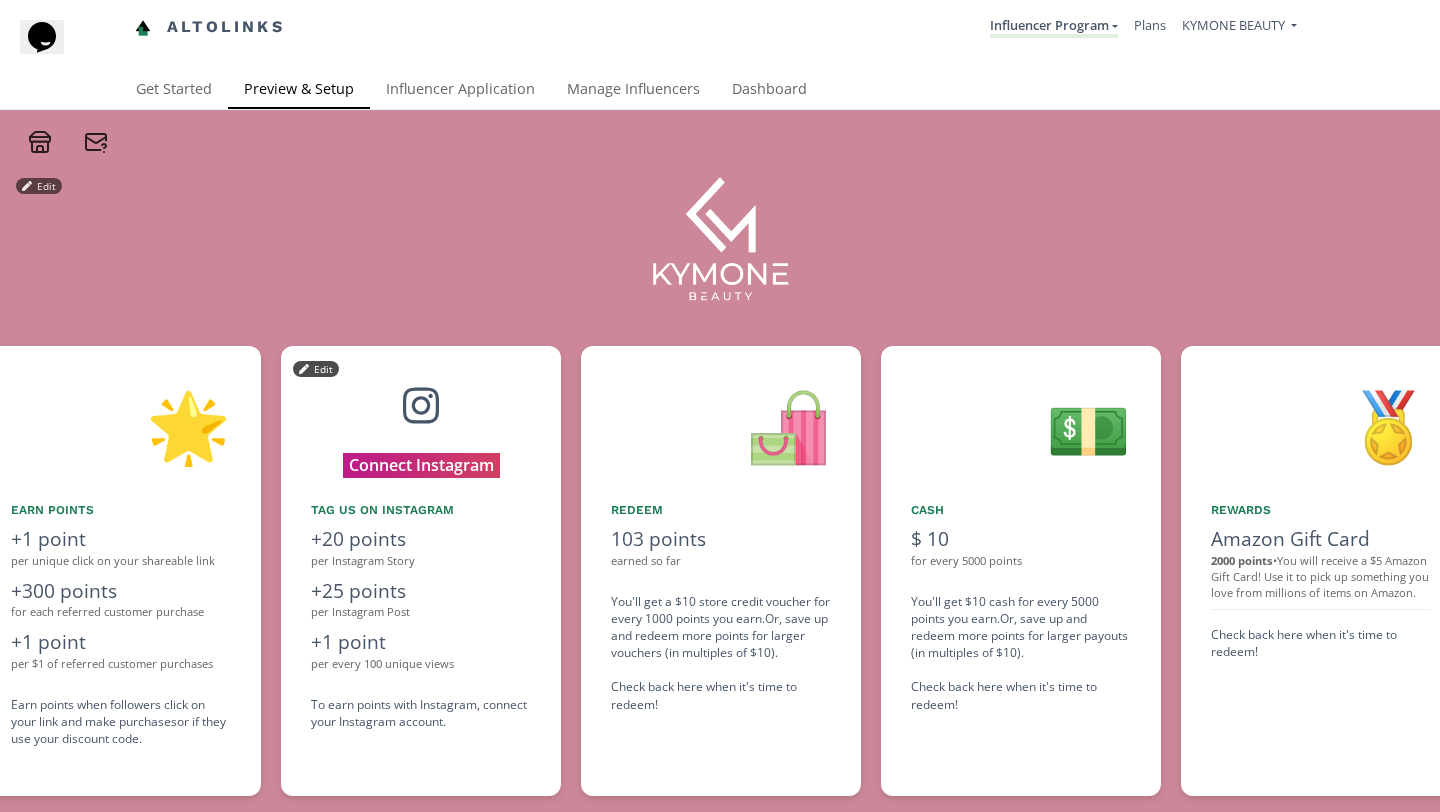 scroll, scrollTop: 0, scrollLeft: 1800, axis: horizontal 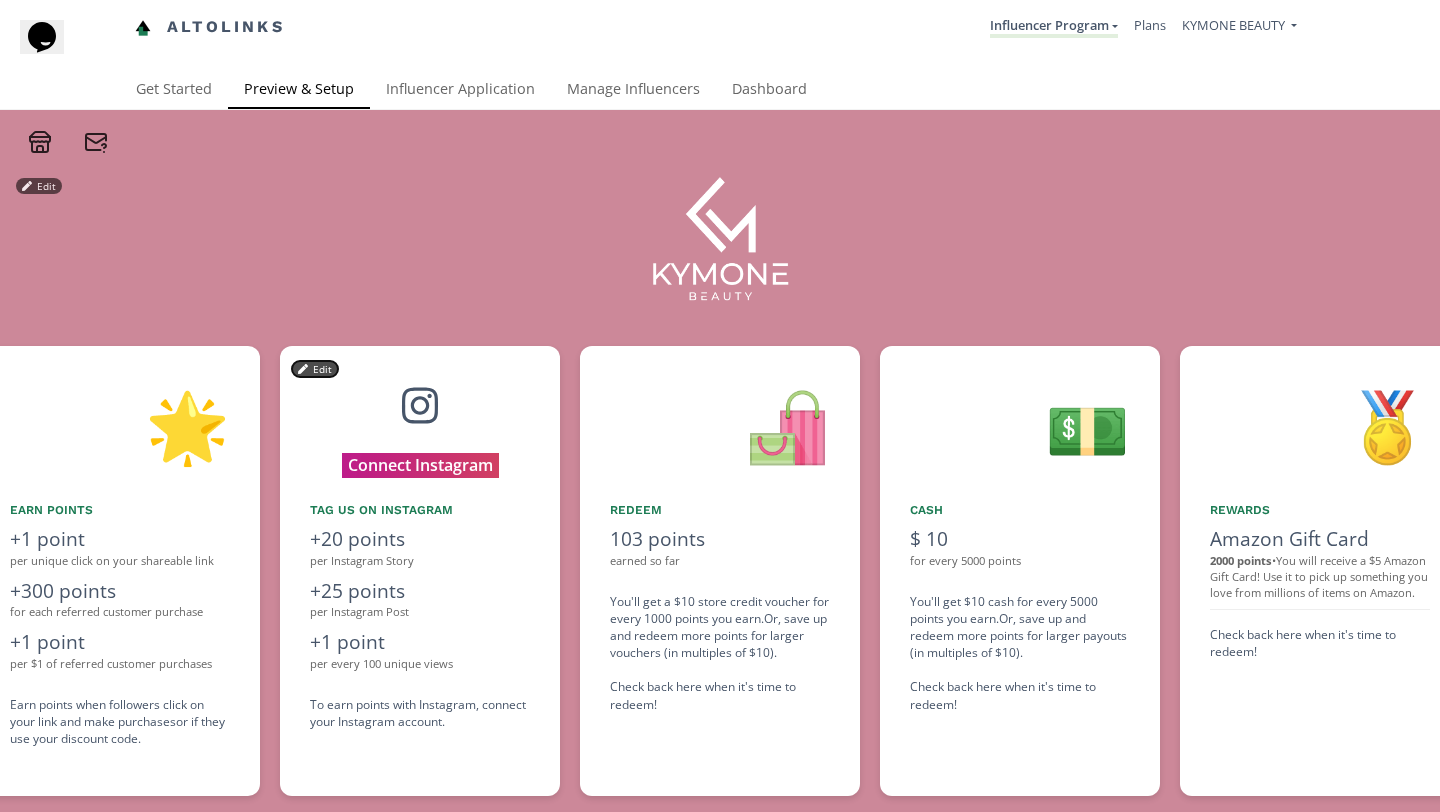 click 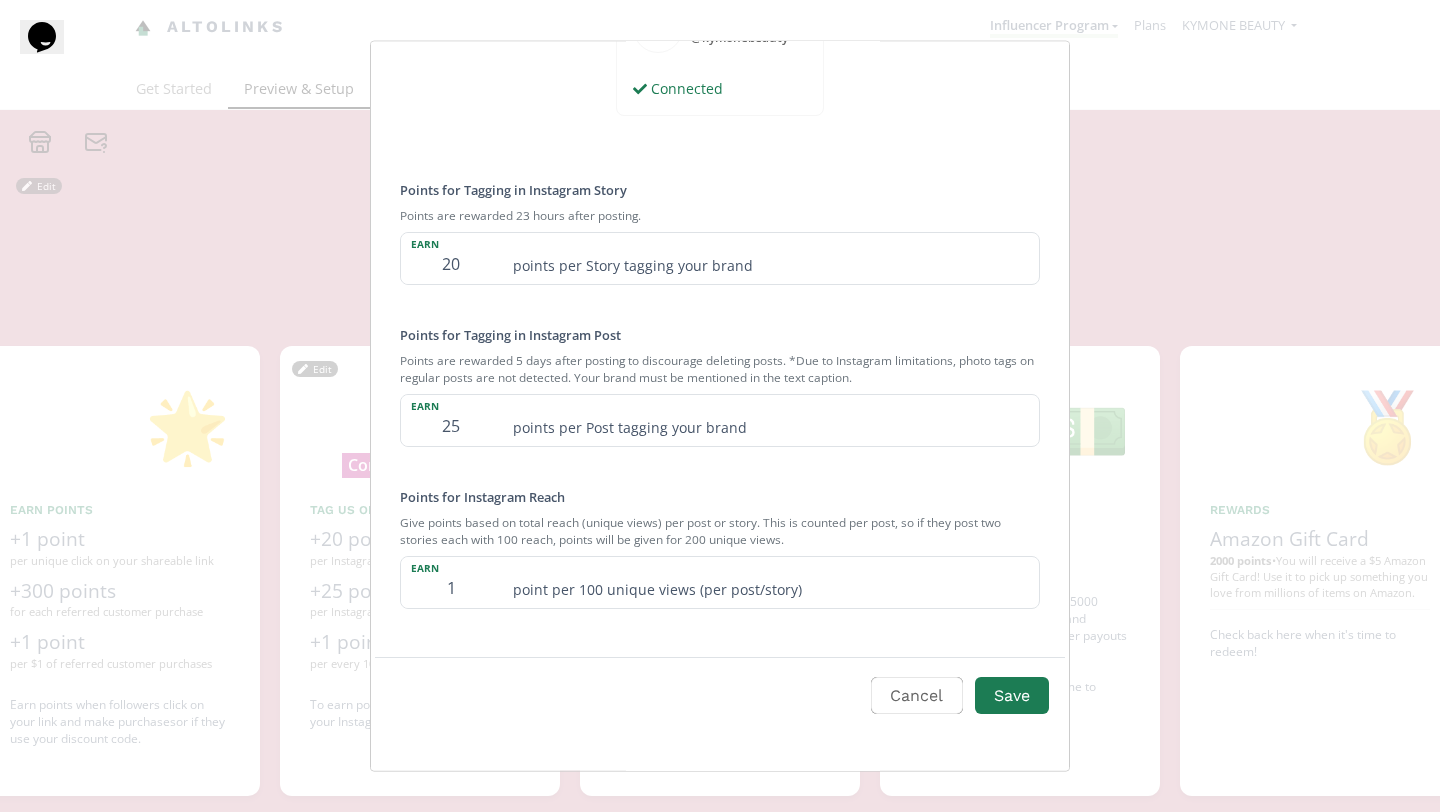 scroll, scrollTop: 341, scrollLeft: 0, axis: vertical 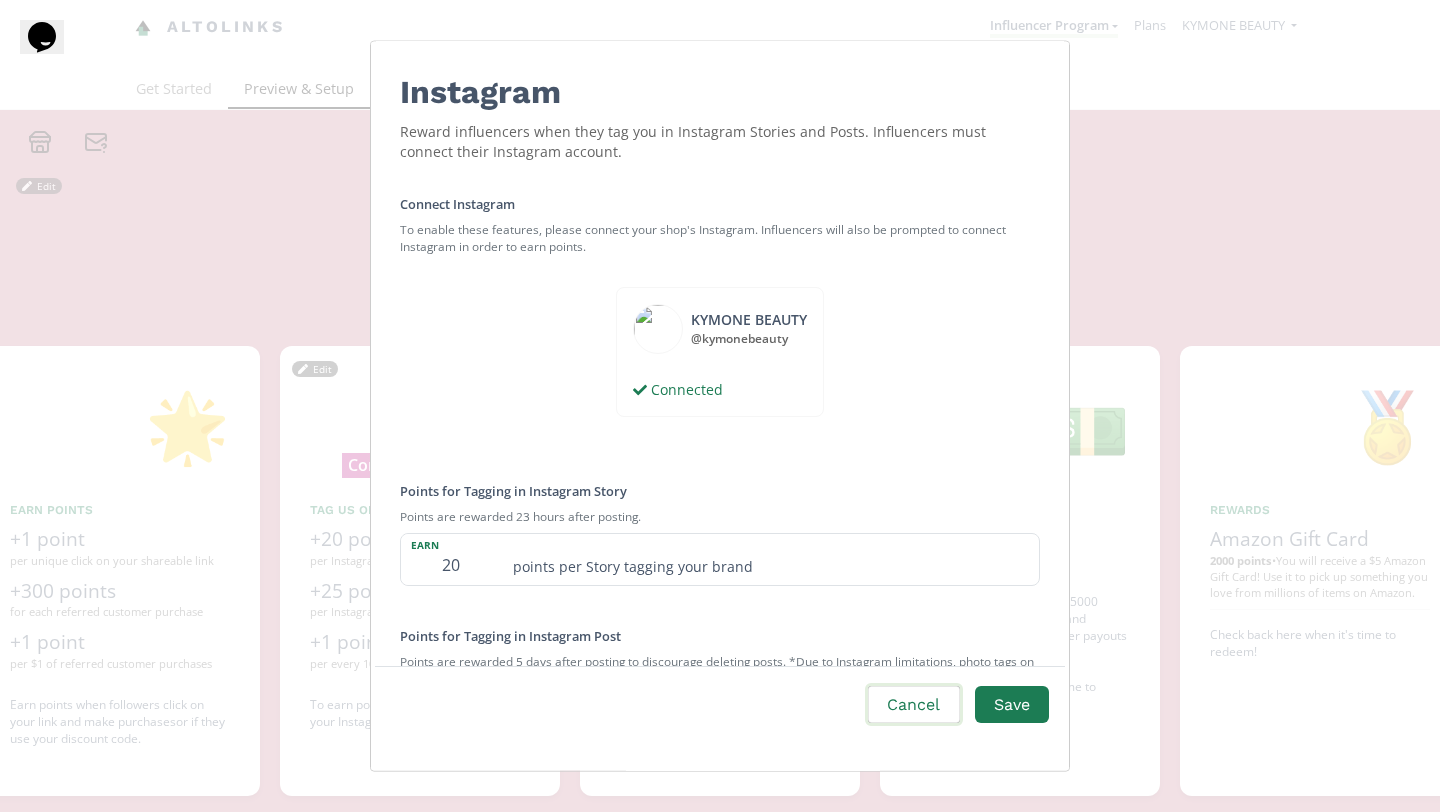 click on "Cancel" at bounding box center (913, 705) 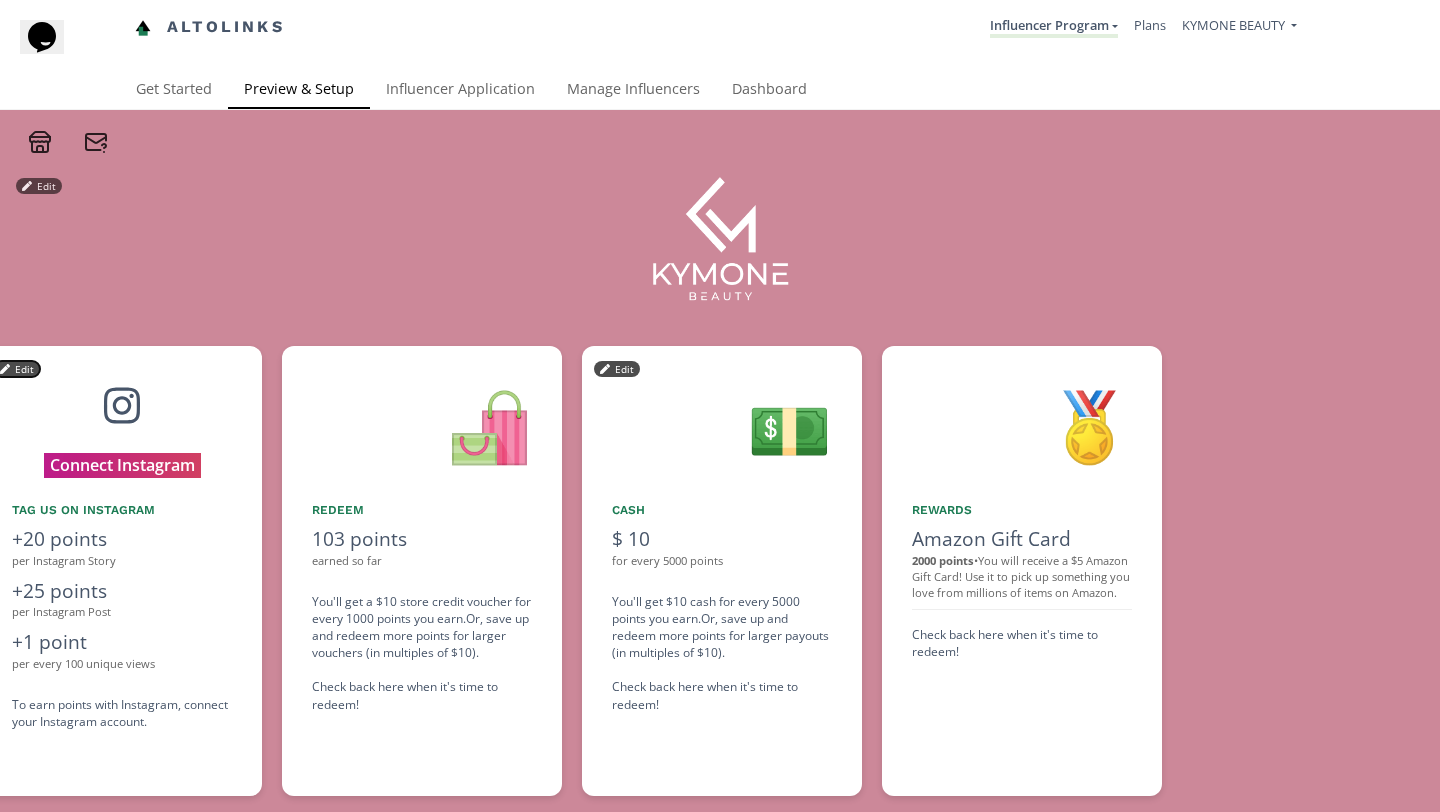 scroll, scrollTop: 0, scrollLeft: 2100, axis: horizontal 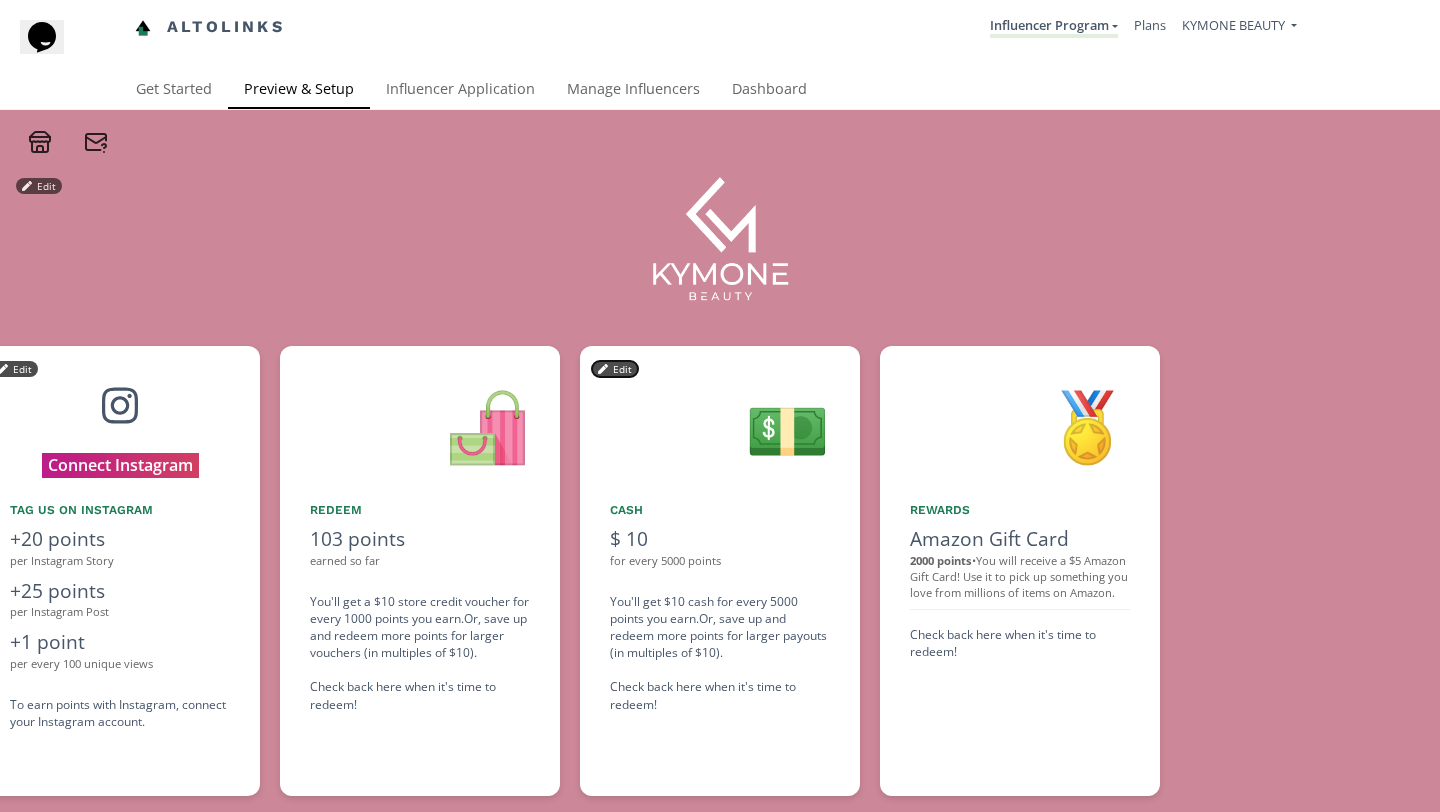click on "Edit" at bounding box center [615, 369] 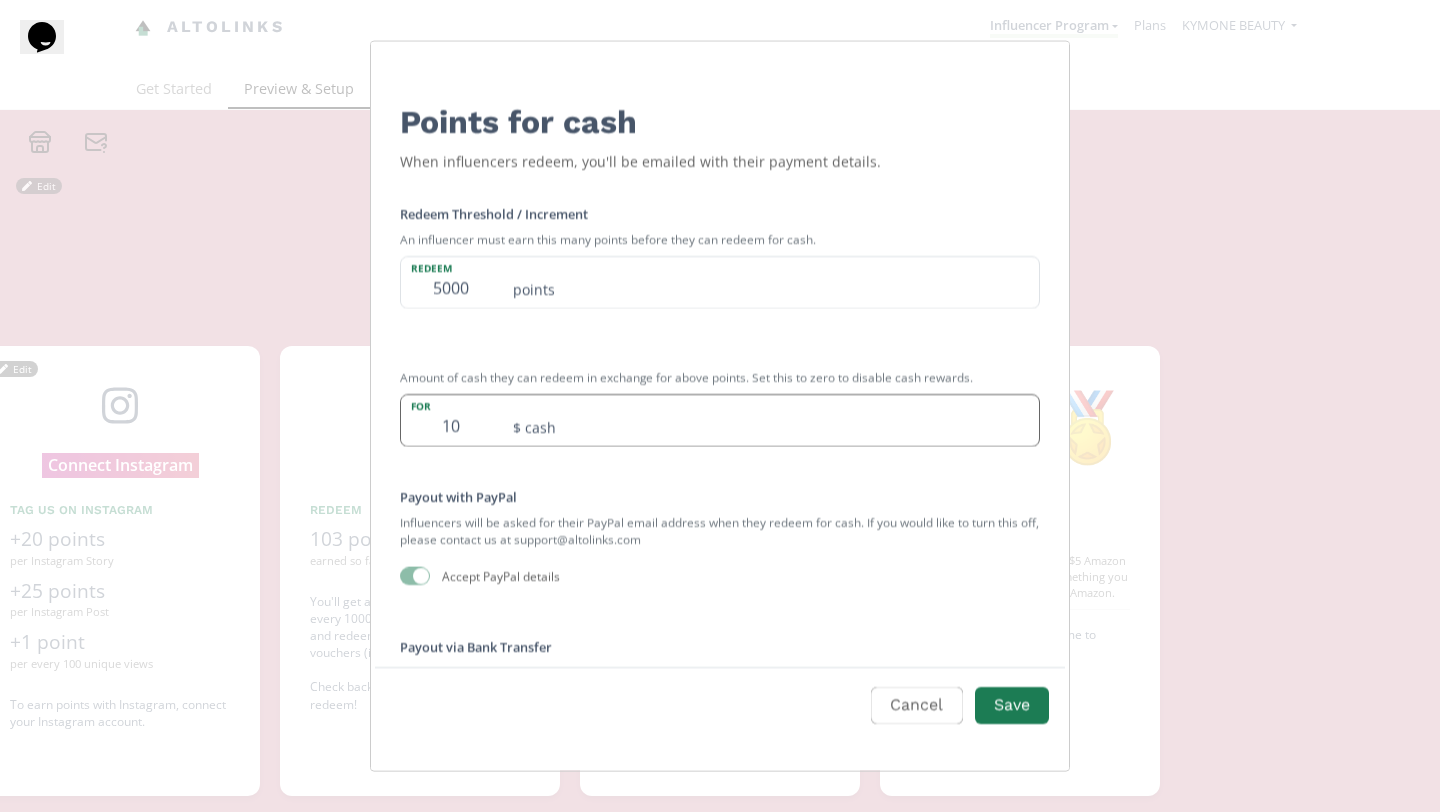 click on "$ cash" at bounding box center (770, 419) 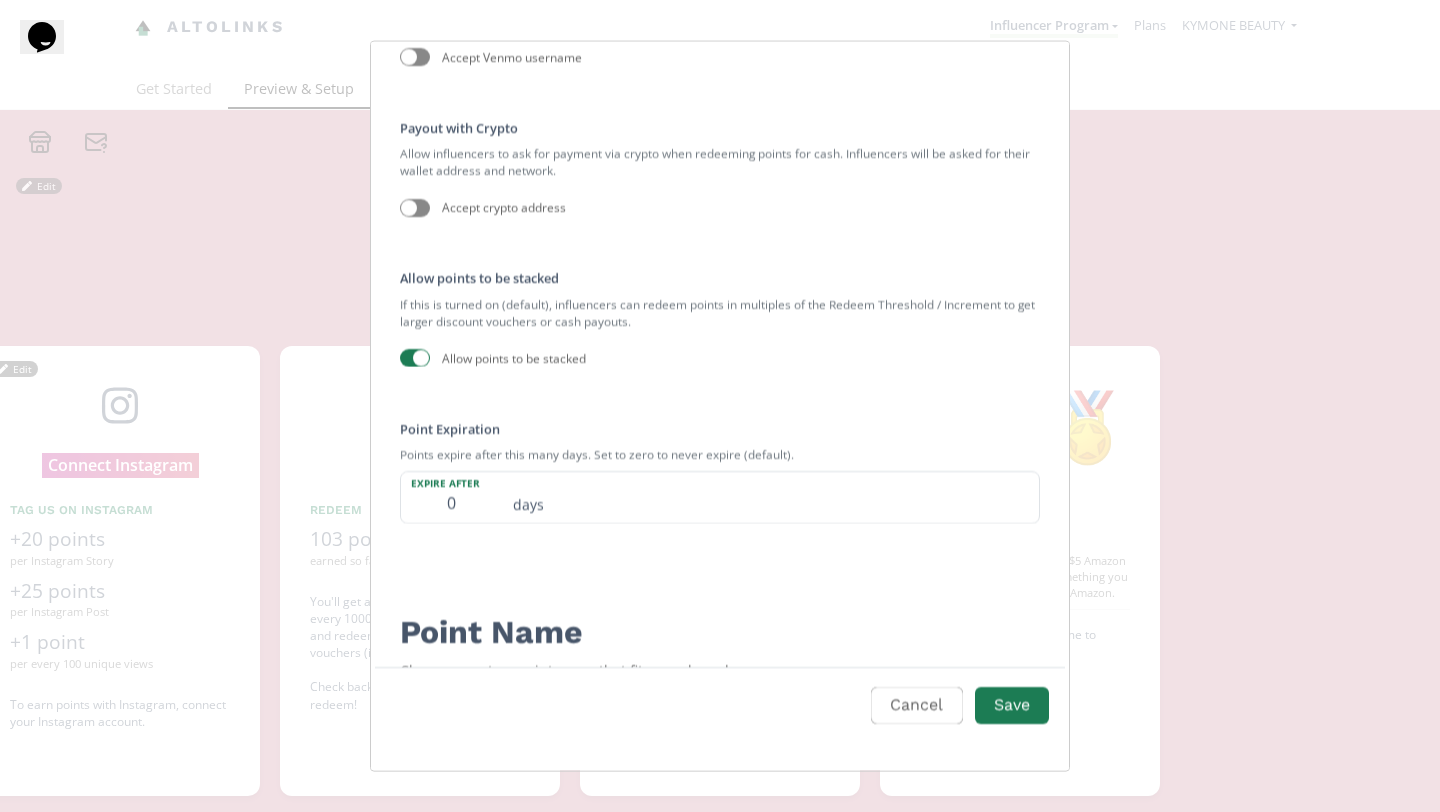 scroll, scrollTop: 845, scrollLeft: 0, axis: vertical 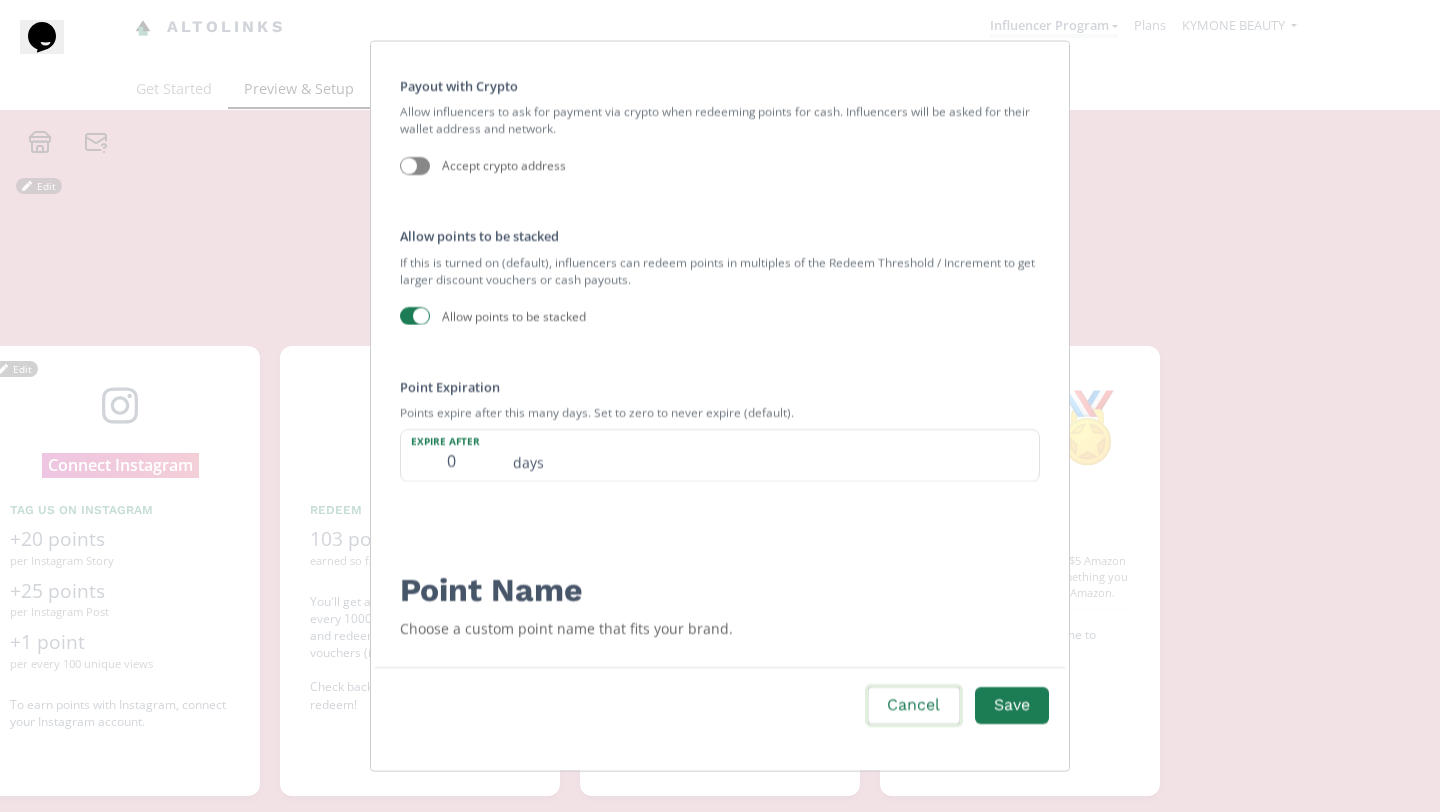 click on "Cancel" at bounding box center [913, 705] 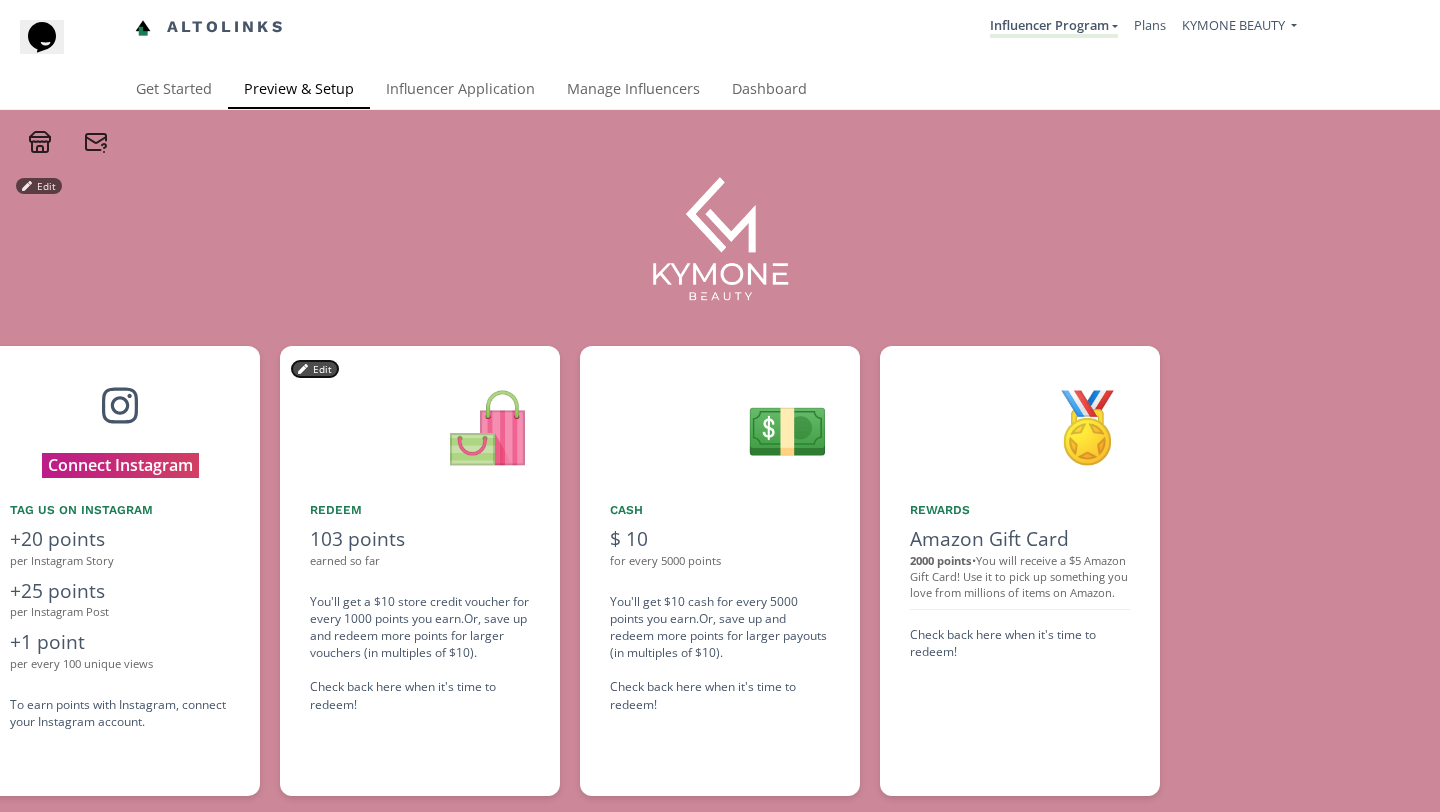 click on "Edit" at bounding box center [315, 369] 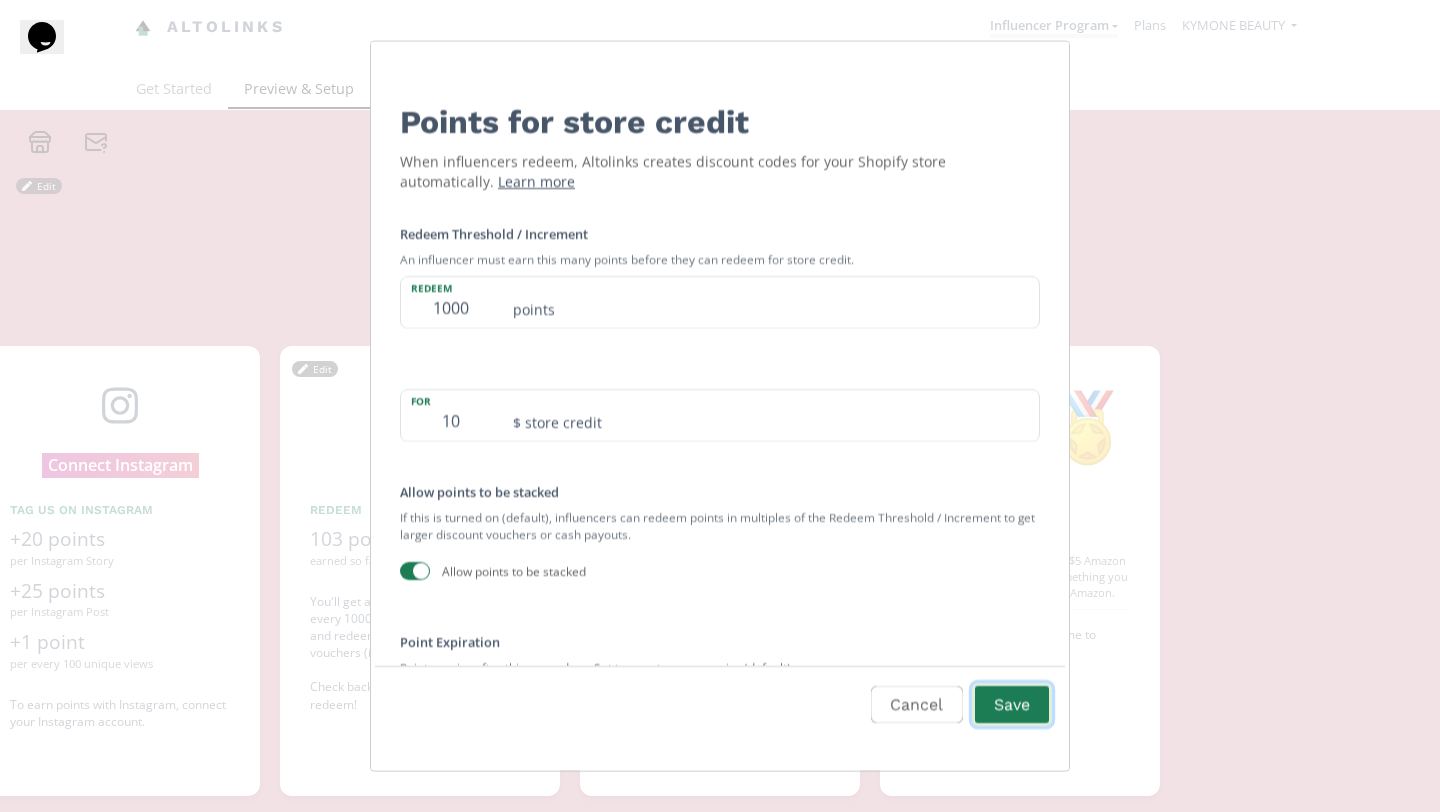 click on "Save" at bounding box center (1012, 705) 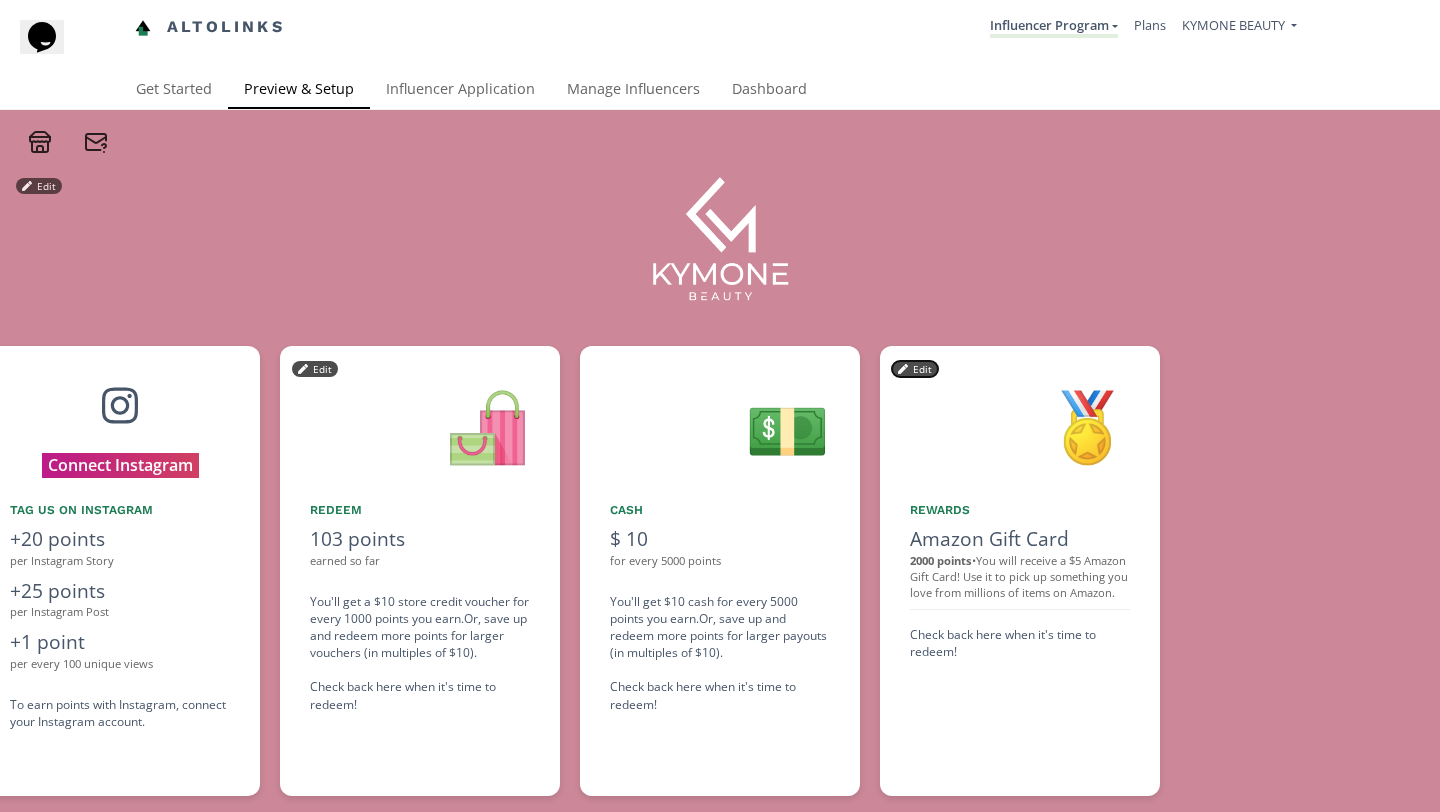 click on "Edit" at bounding box center (915, 369) 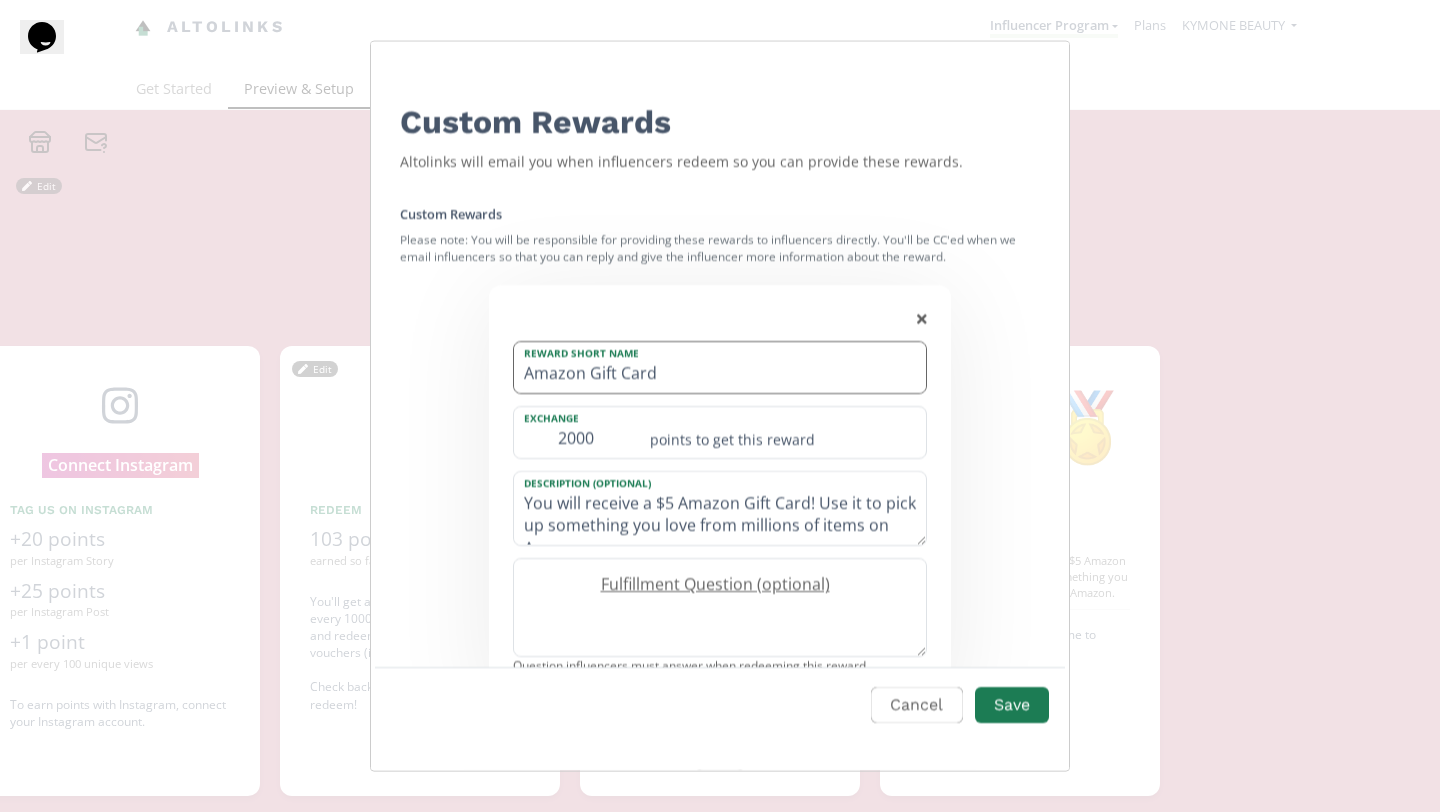 click on "Amazon Gift Card" at bounding box center [720, 366] 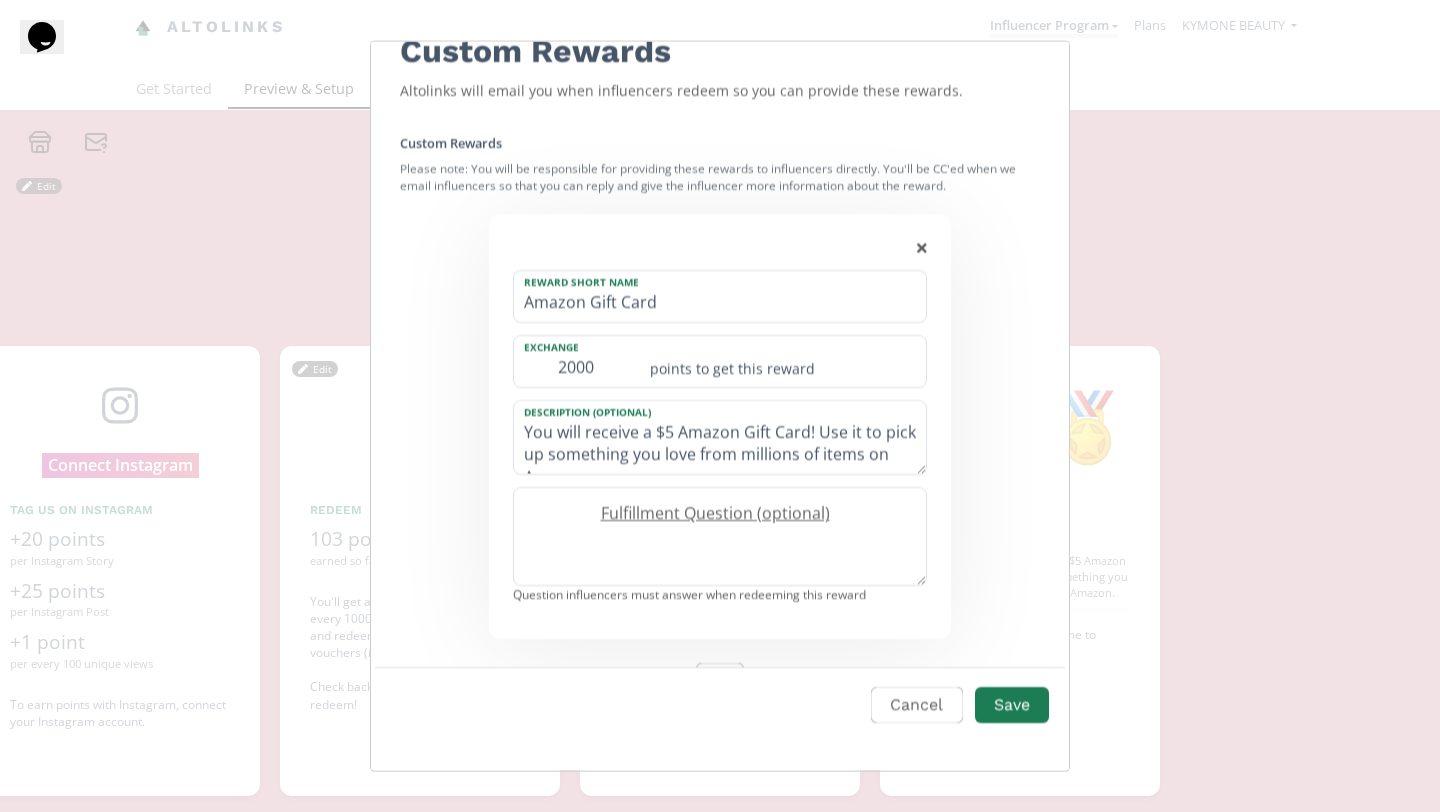 scroll, scrollTop: 74, scrollLeft: 0, axis: vertical 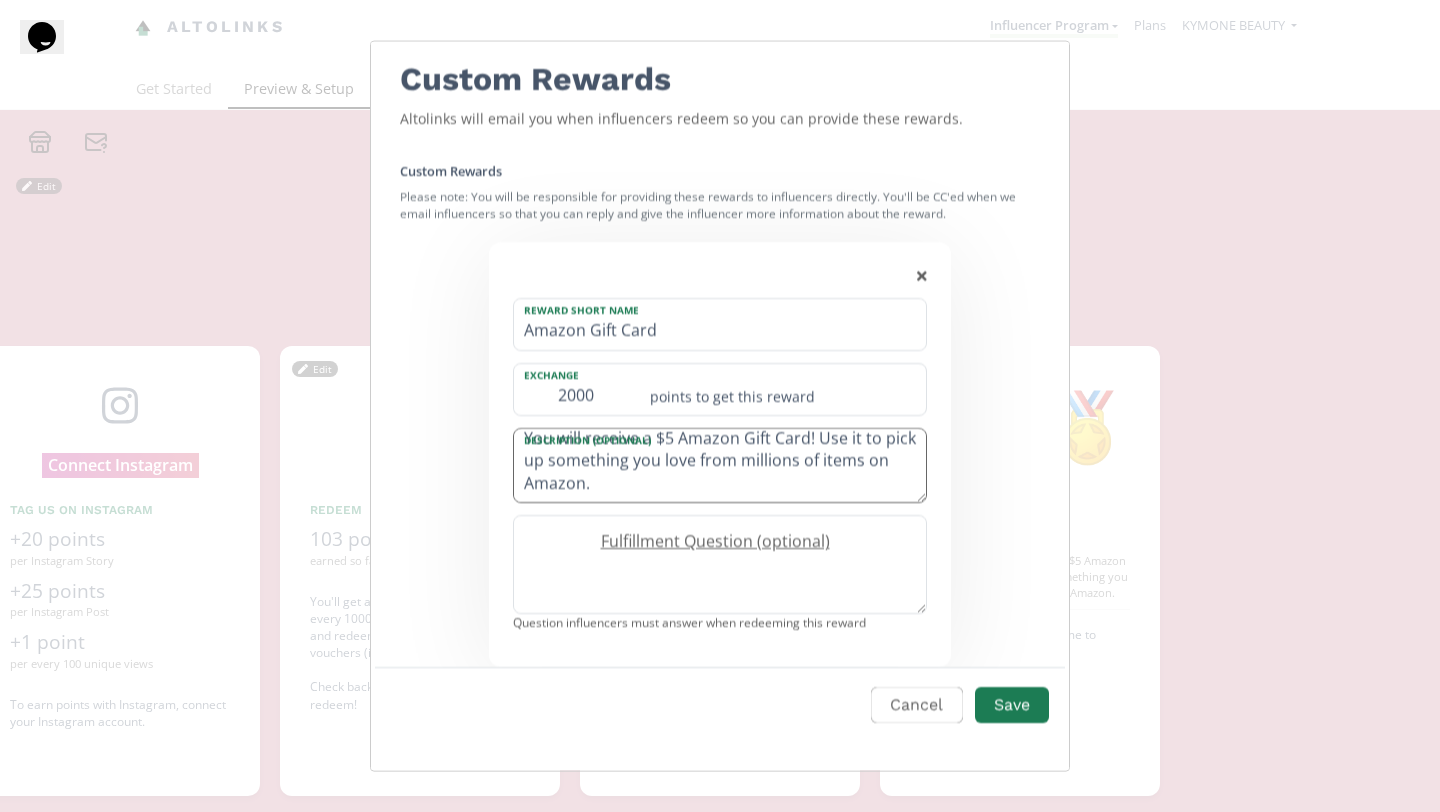 click on "You will receive a $5 Amazon Gift Card! Use it to pick up something you love from millions of items on Amazon." at bounding box center [720, 465] 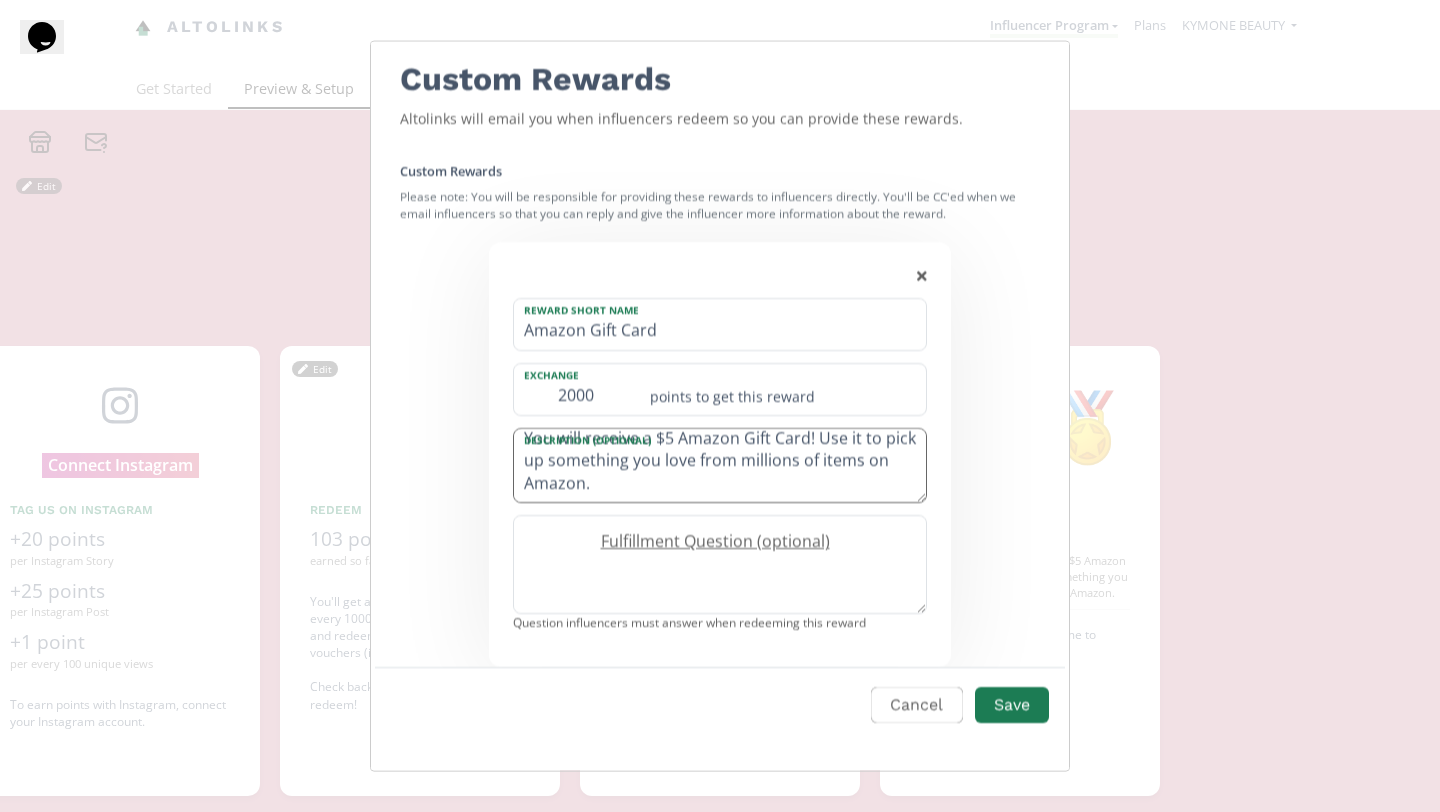 click on "You will receive a $5 Amazon Gift Card! Use it to pick up something you love from millions of items on Amazon." at bounding box center (720, 465) 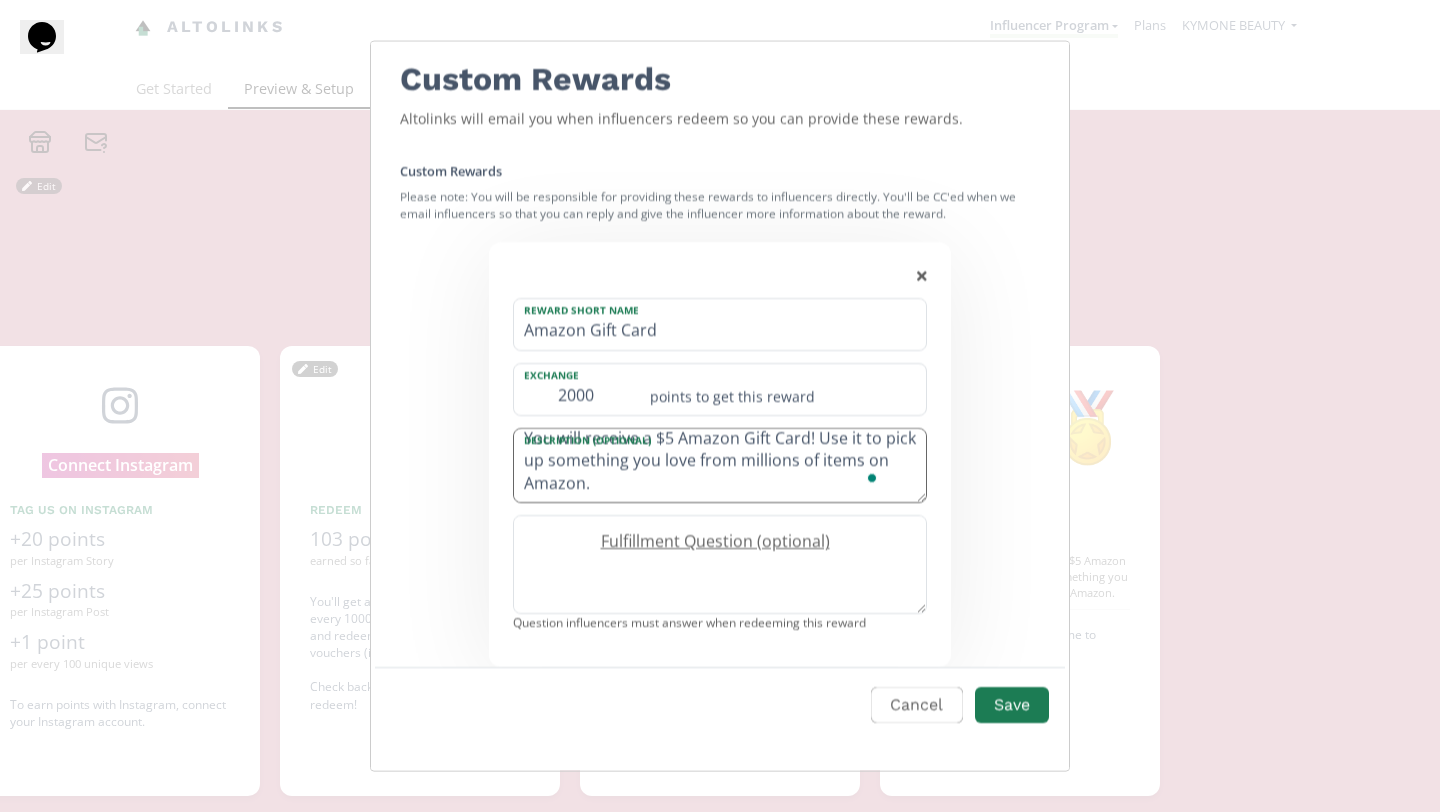 scroll, scrollTop: 22, scrollLeft: 0, axis: vertical 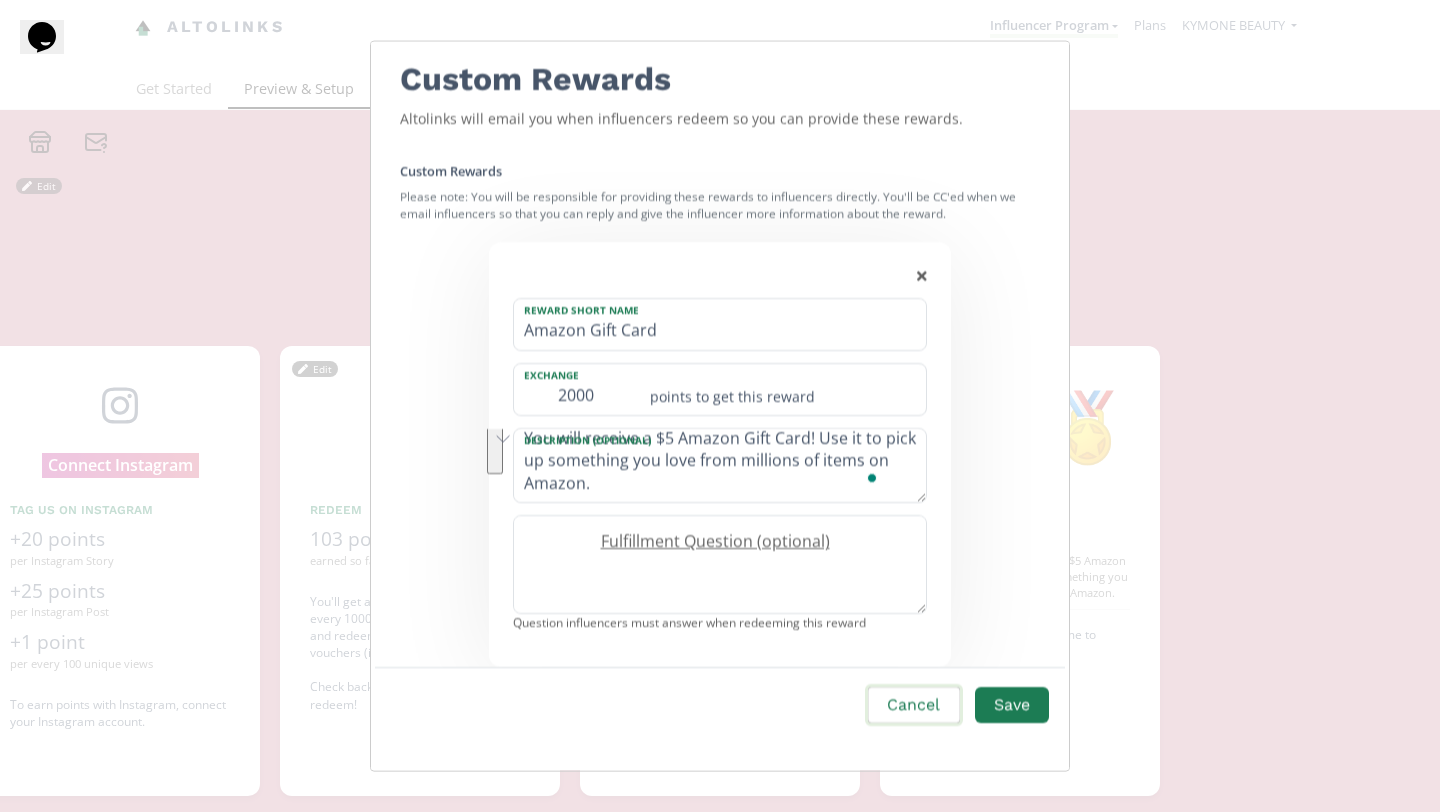 click on "Cancel" at bounding box center (913, 705) 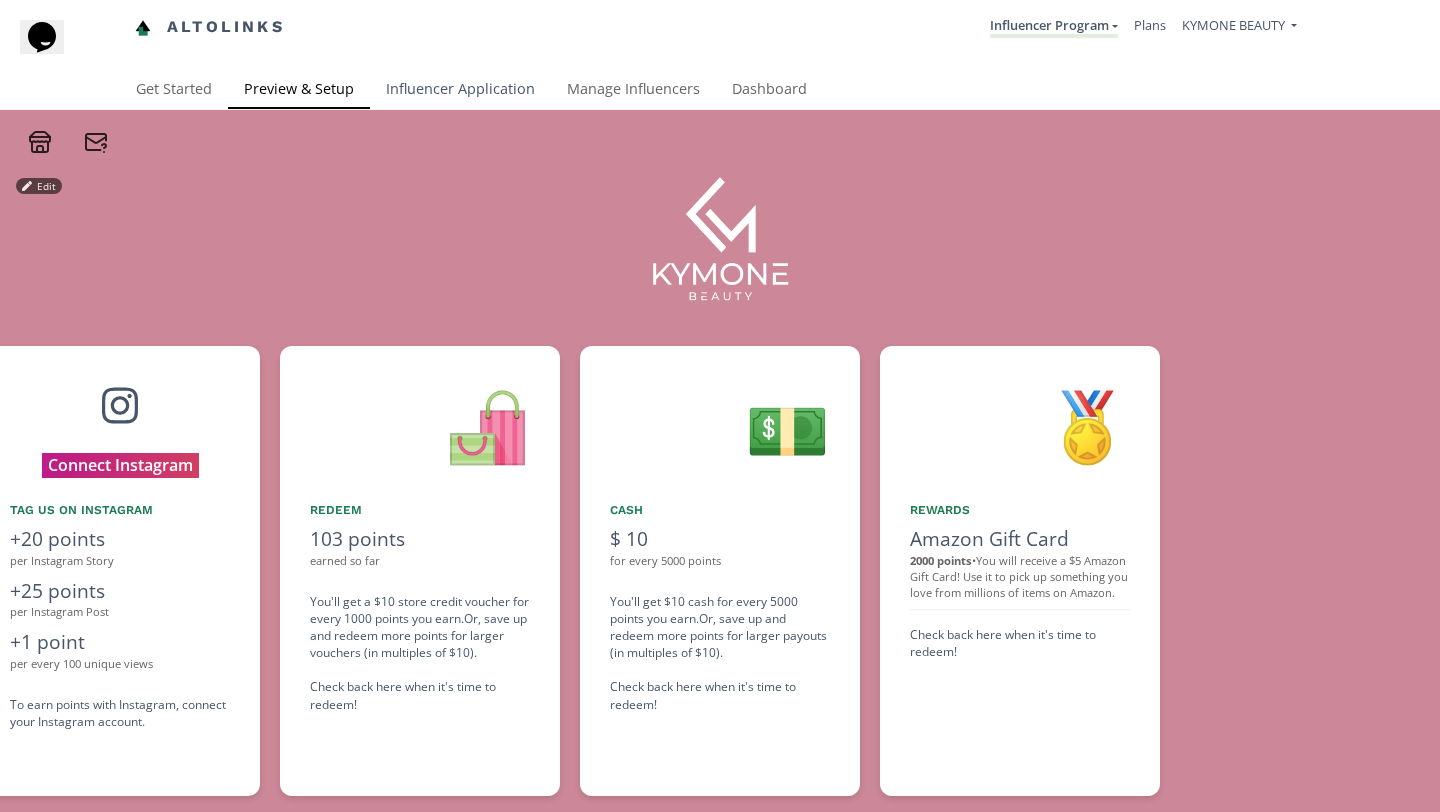 click on "Influencer Application" at bounding box center (460, 91) 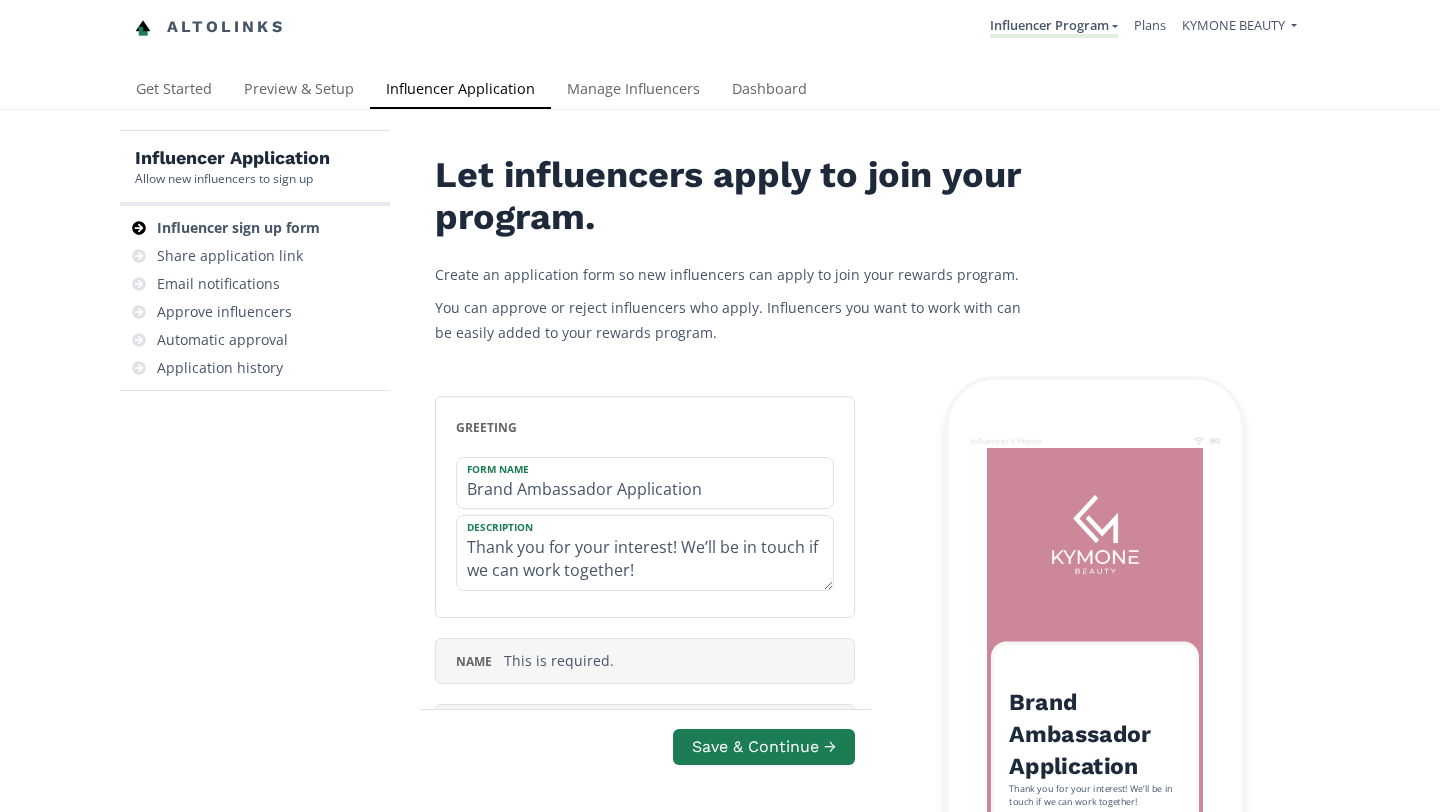 scroll, scrollTop: 0, scrollLeft: 0, axis: both 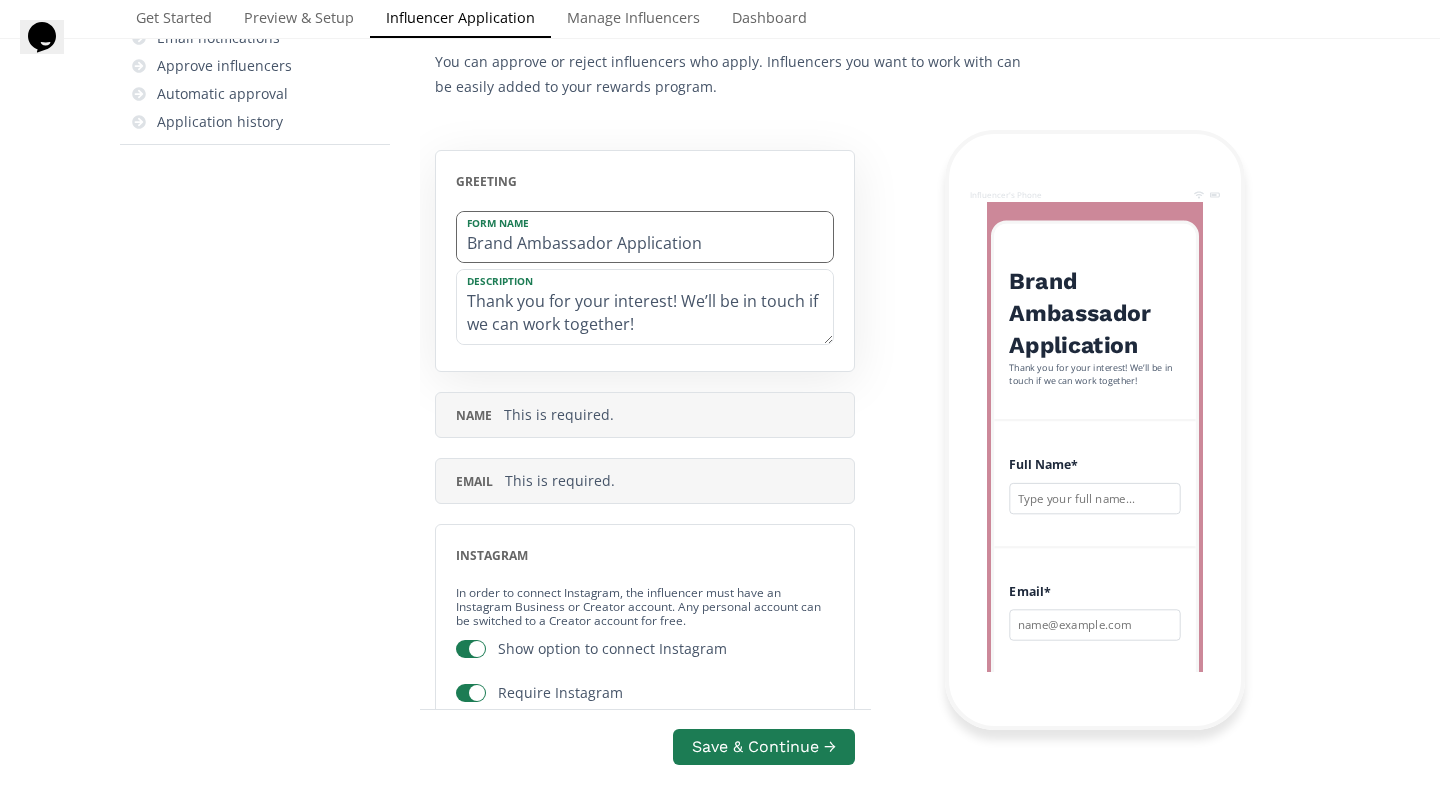 click on "Brand Ambassador Application" at bounding box center (645, 237) 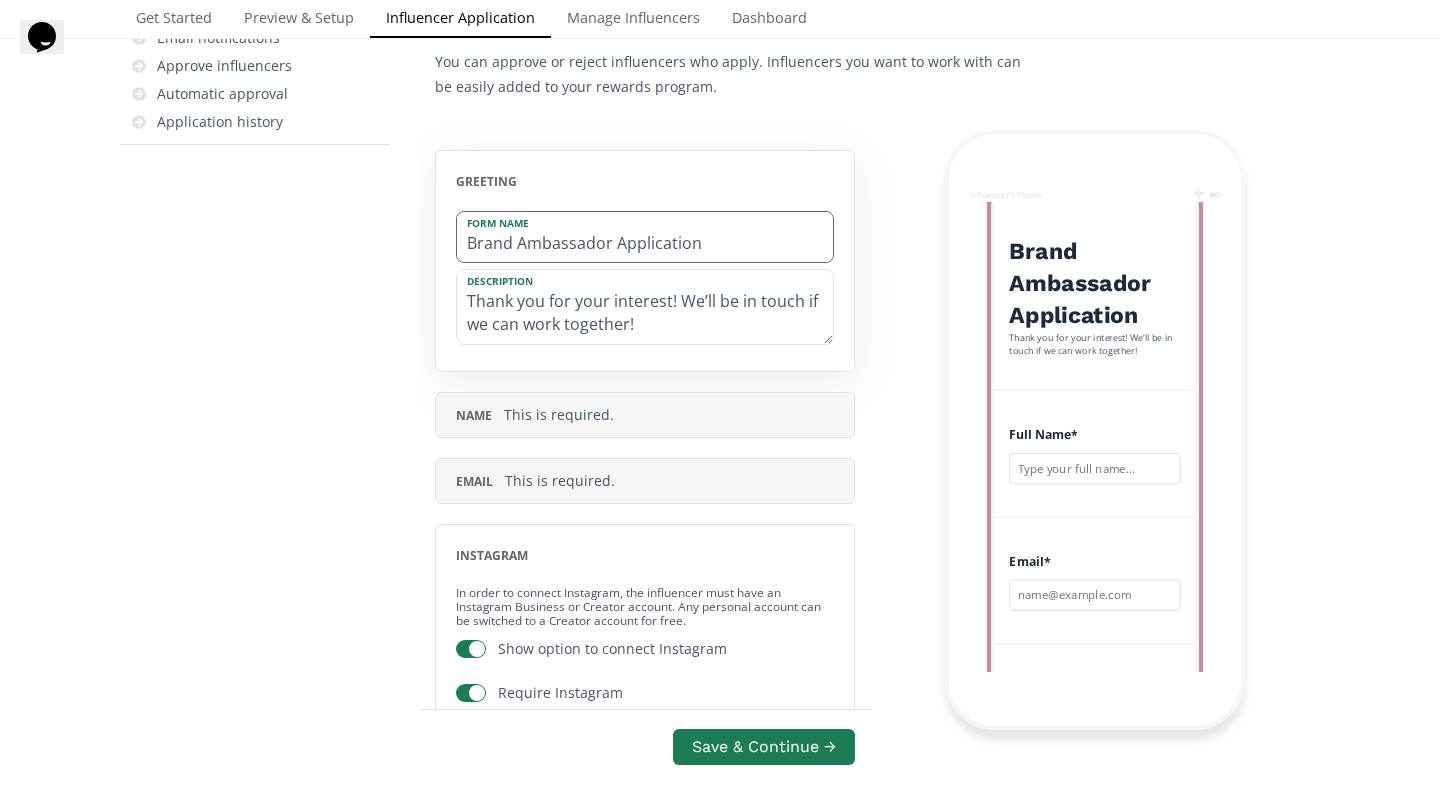 scroll, scrollTop: 206, scrollLeft: 0, axis: vertical 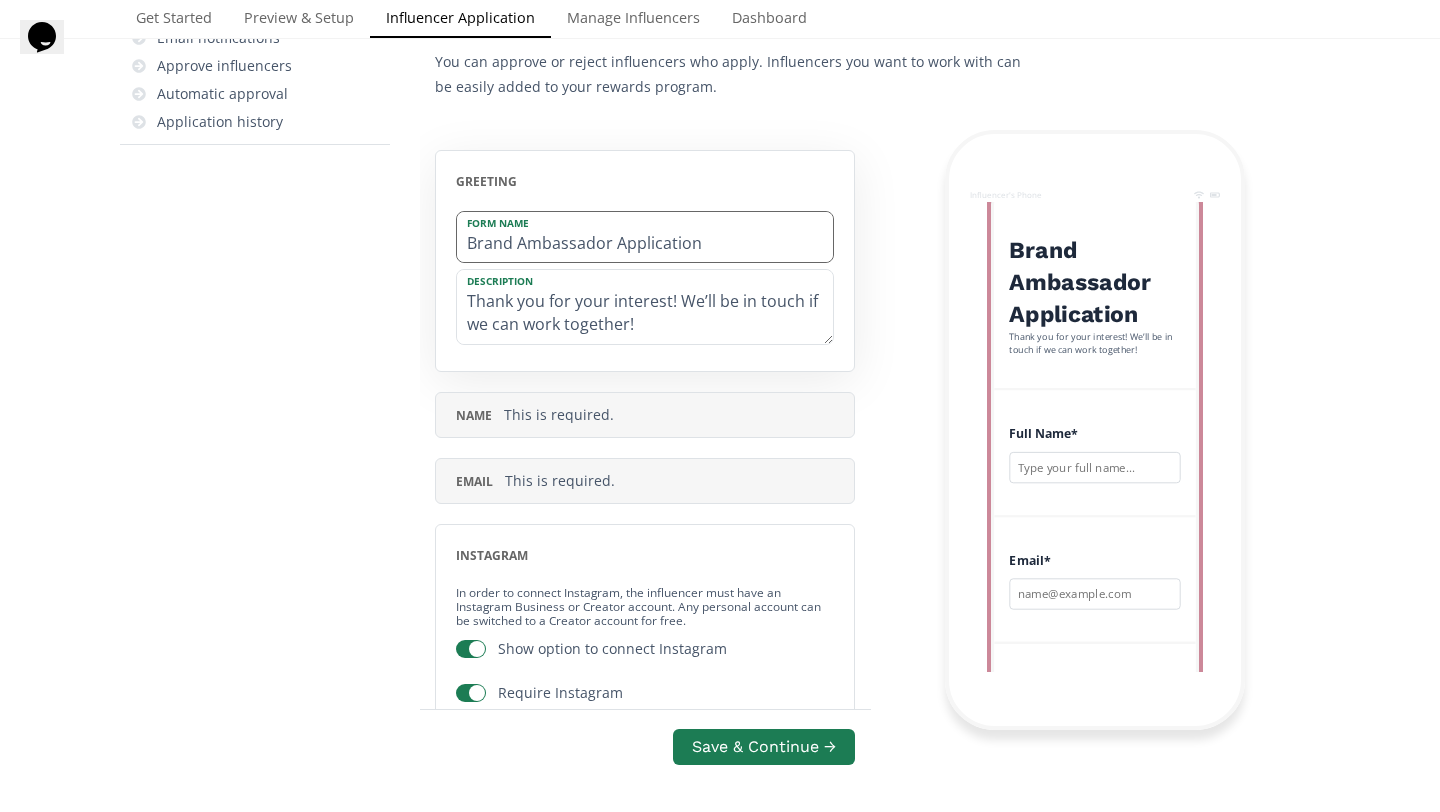 click on "Brand Ambassador Application" at bounding box center [645, 237] 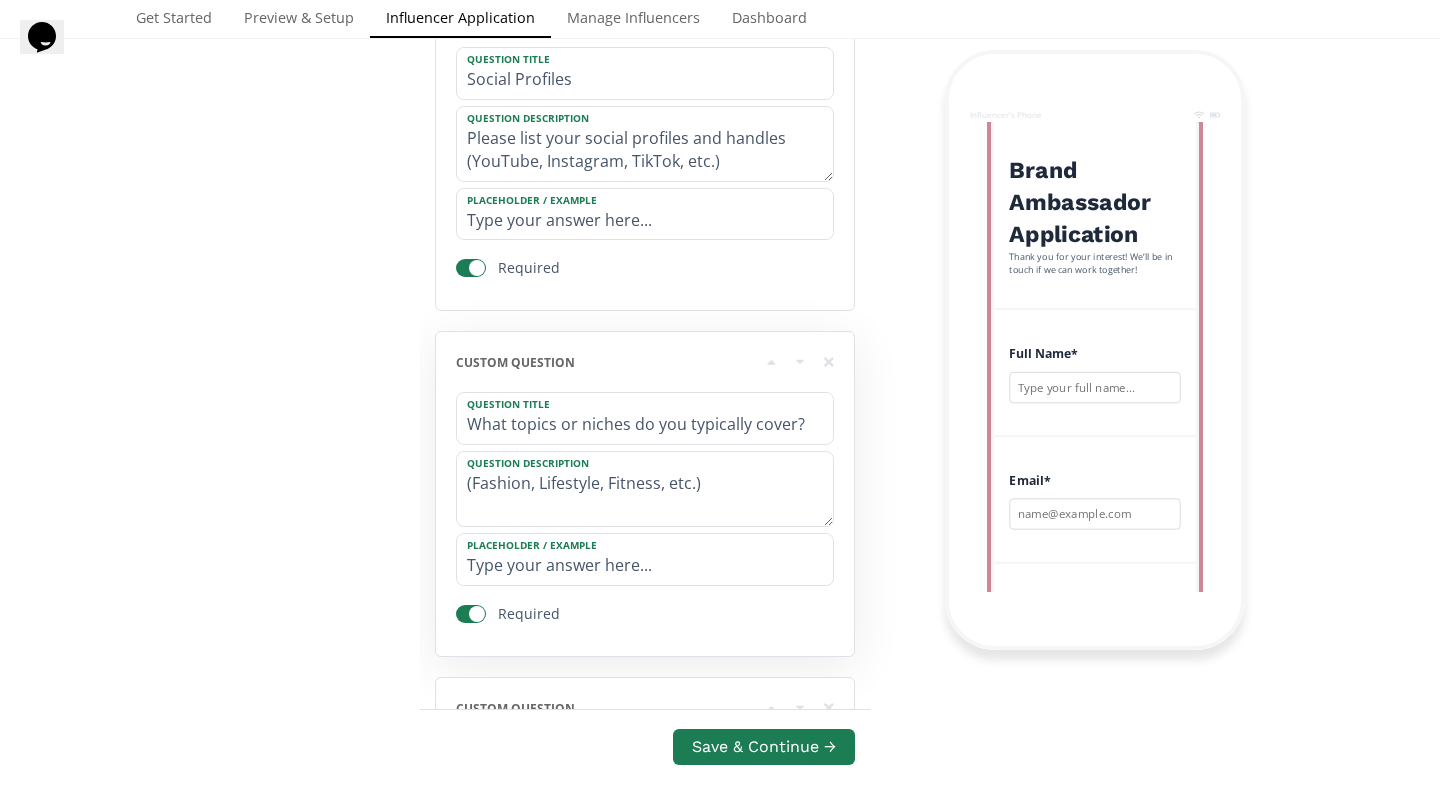 scroll, scrollTop: 1018, scrollLeft: 0, axis: vertical 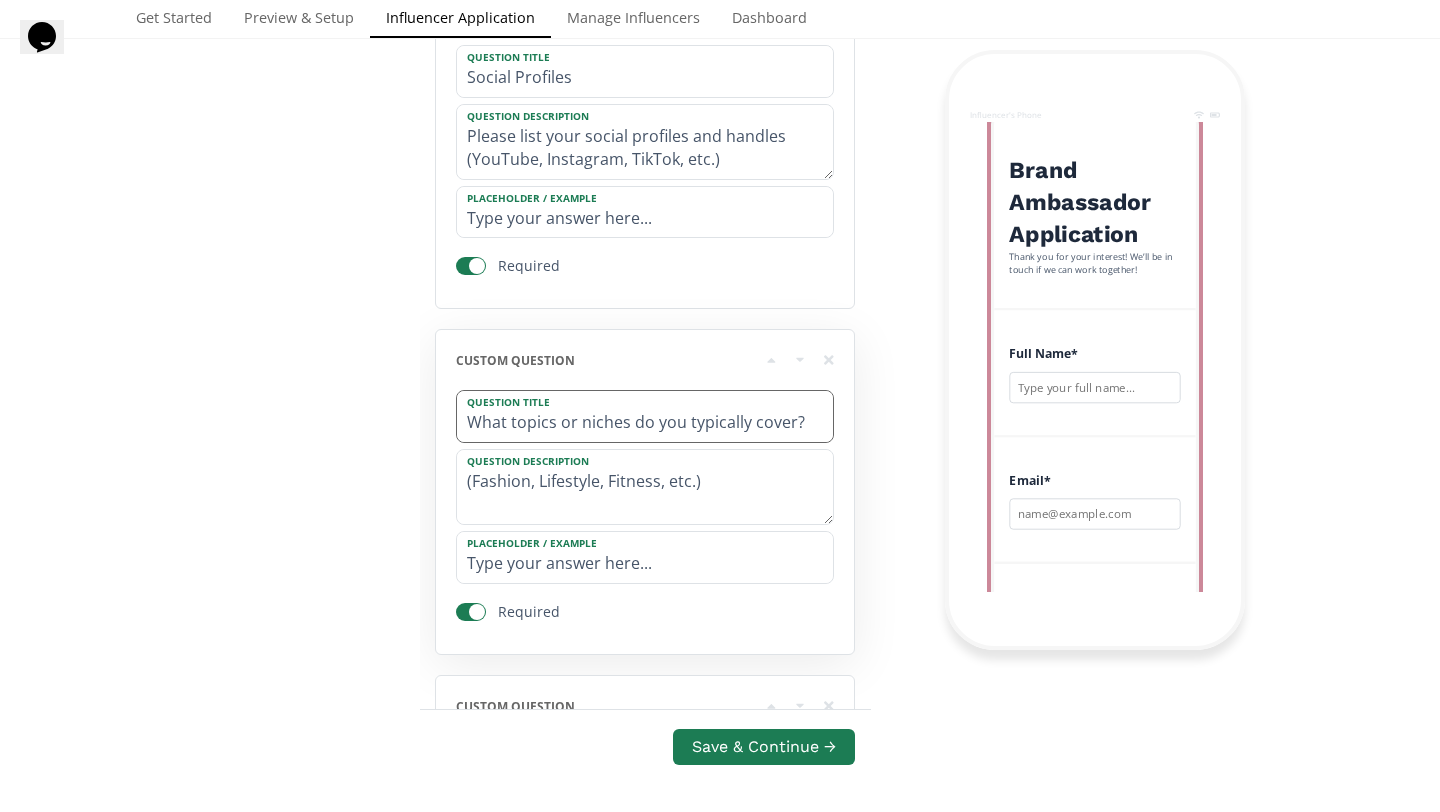 click on "What topics or niches do you typically cover?" at bounding box center (645, 416) 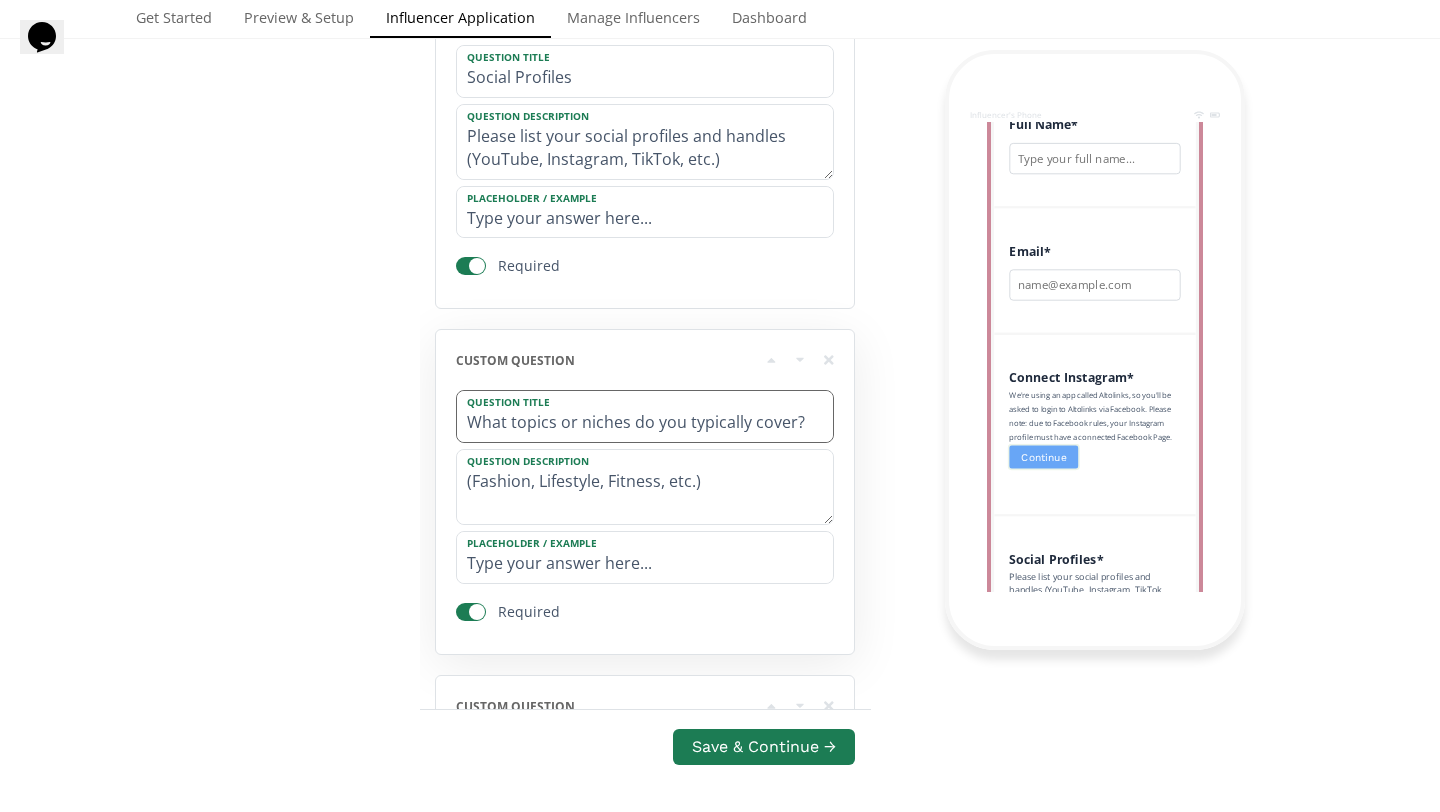 click on "What topics or niches do you typically cover?" at bounding box center (645, 416) 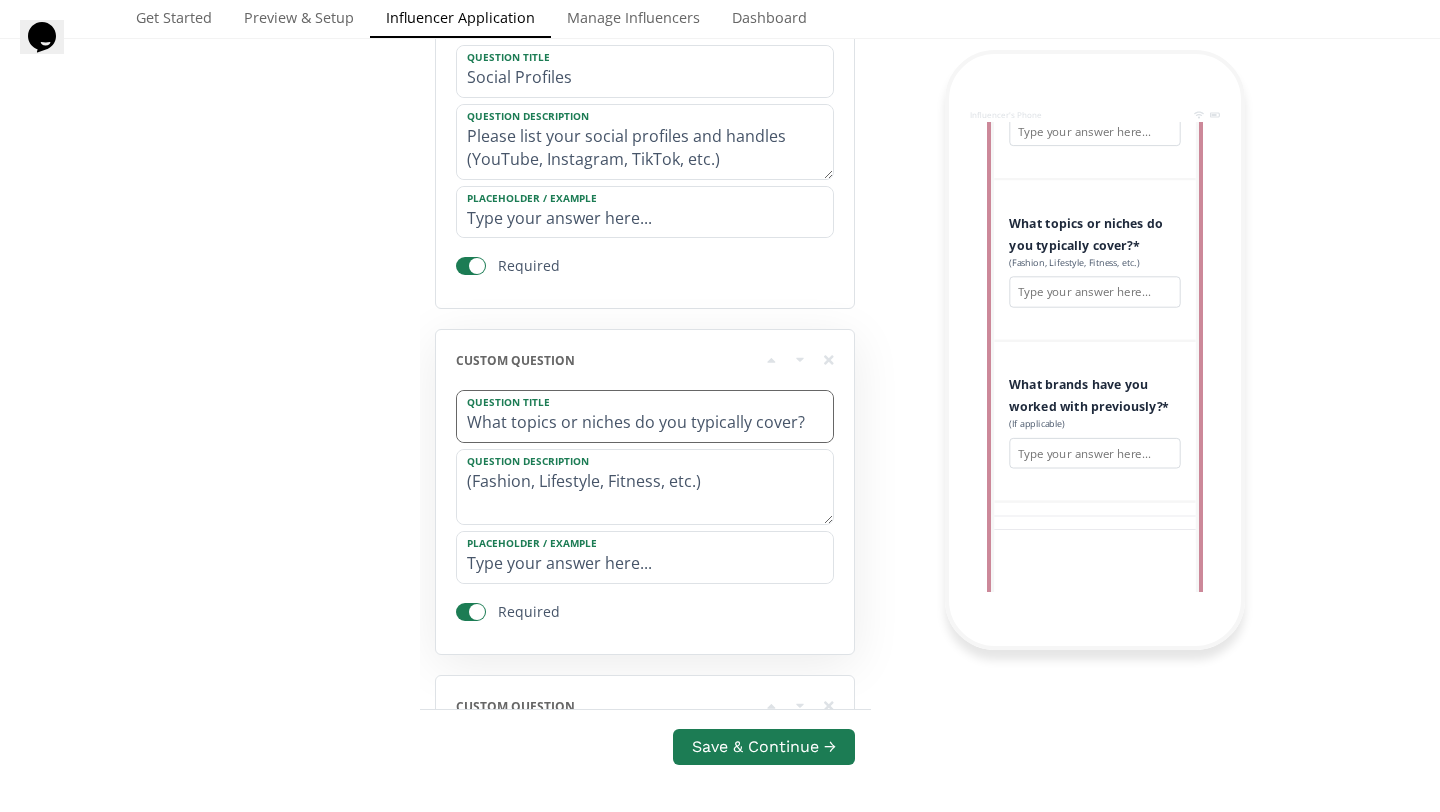 click on "What topics or niches do you typically cover?" at bounding box center (645, 416) 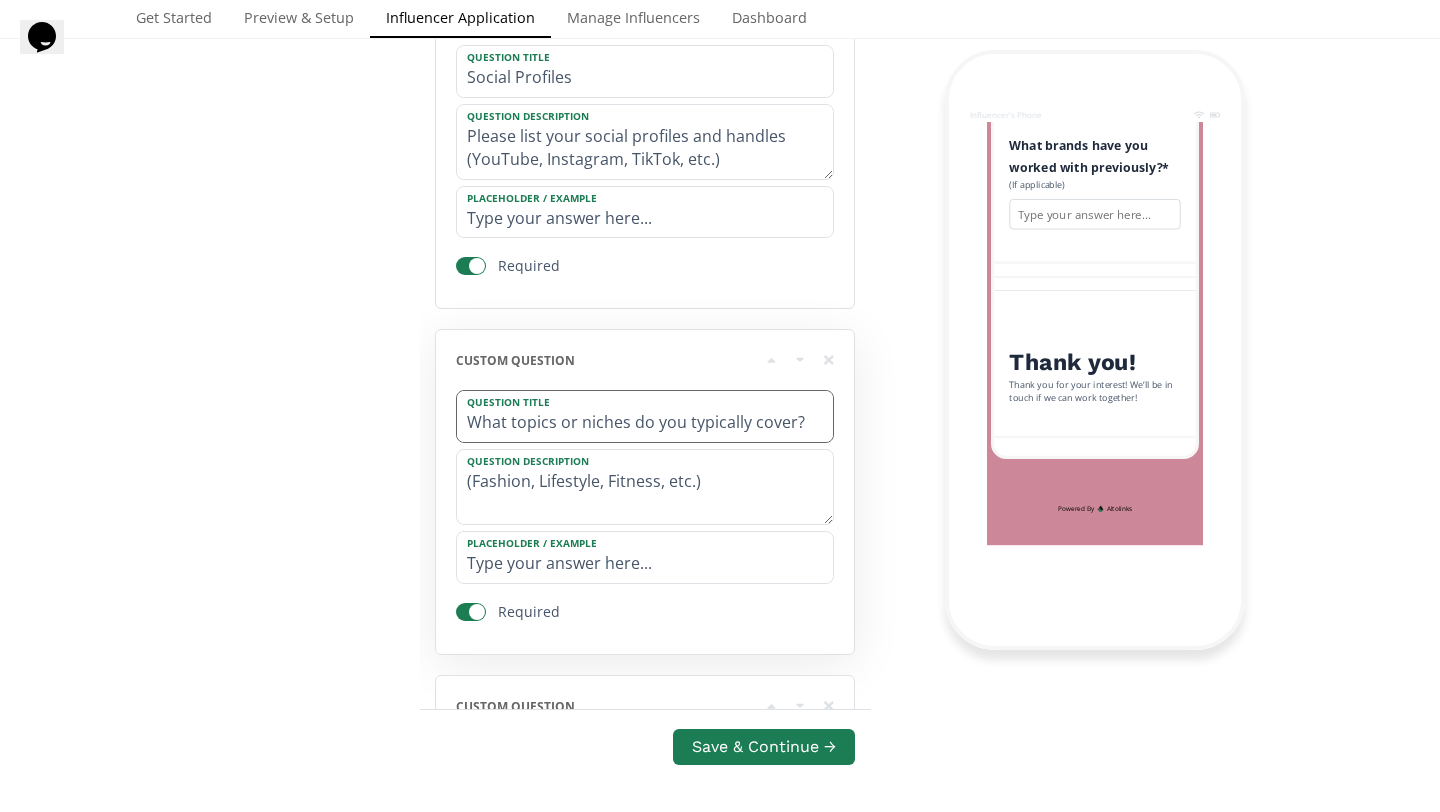 scroll, scrollTop: 1203, scrollLeft: 0, axis: vertical 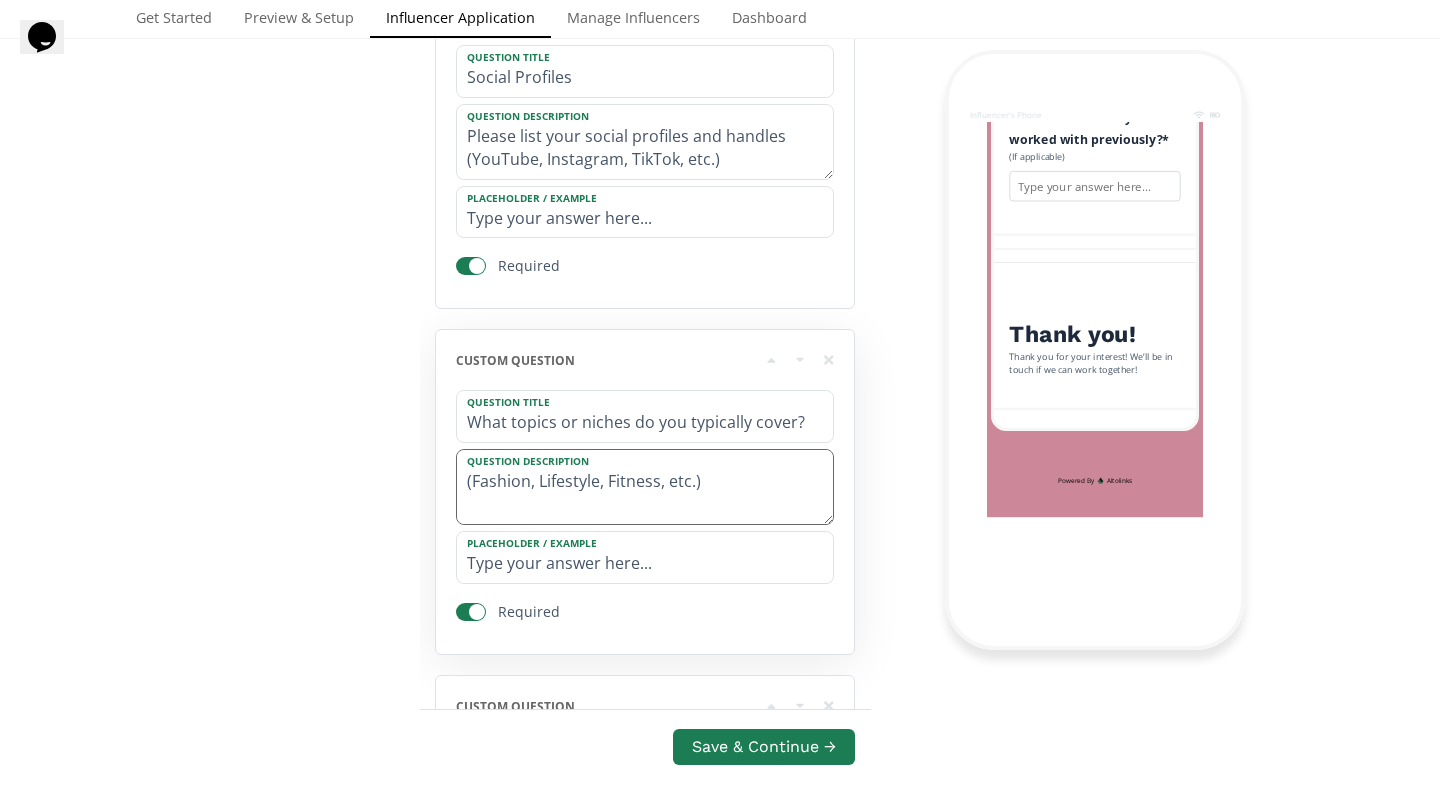 click on "(Fashion, Lifestyle, Fitness, etc.)" at bounding box center (645, 487) 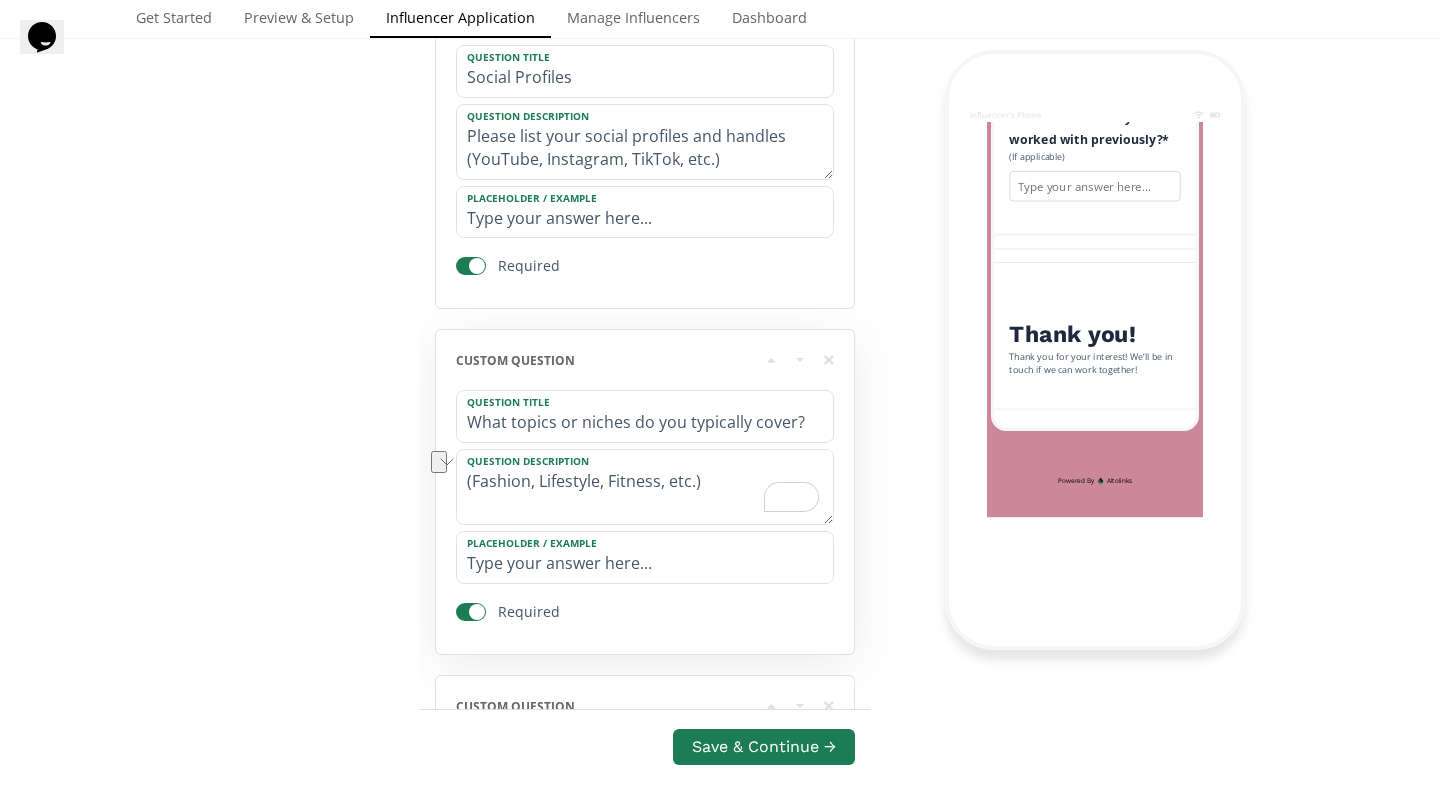 click on "Question Title What topics or niches do you typically cover? Question Description (Fashion, Lifestyle, Fitness, etc.) Placeholder / Example Type your answer here... Required" at bounding box center [645, 511] 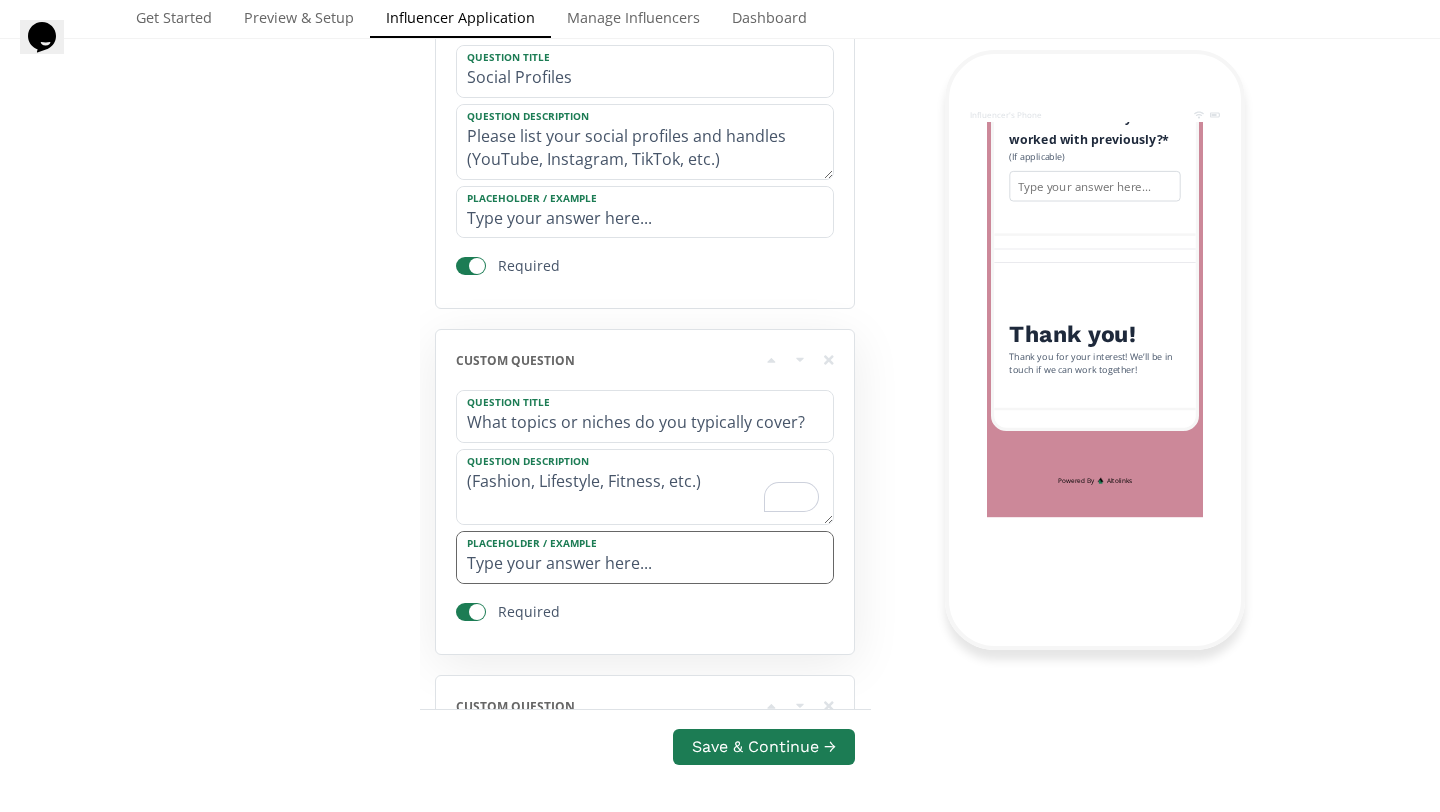 click on "Placeholder / Example" at bounding box center [635, 541] 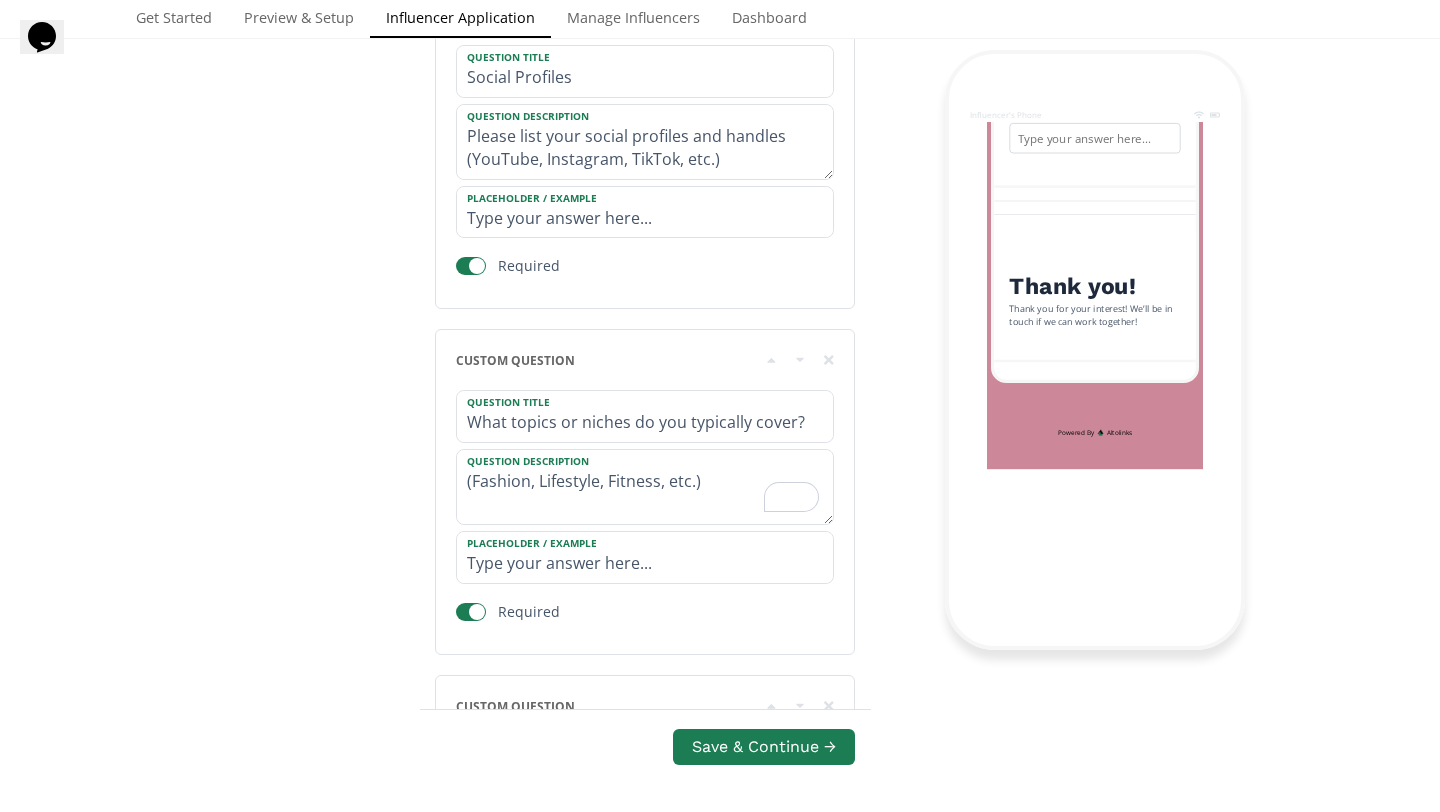 scroll, scrollTop: 1258, scrollLeft: 0, axis: vertical 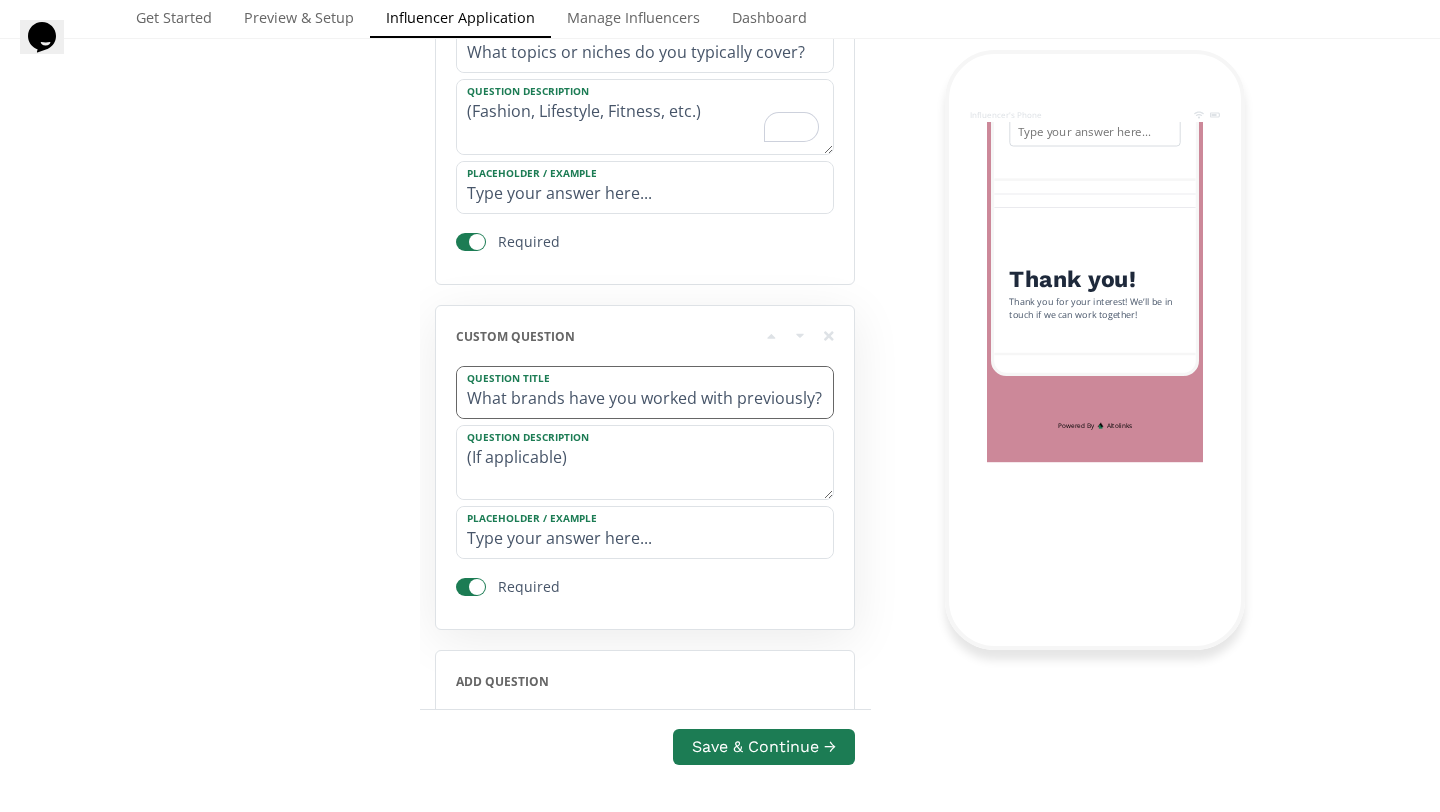 click on "What brands have you worked with previously?" at bounding box center [645, 392] 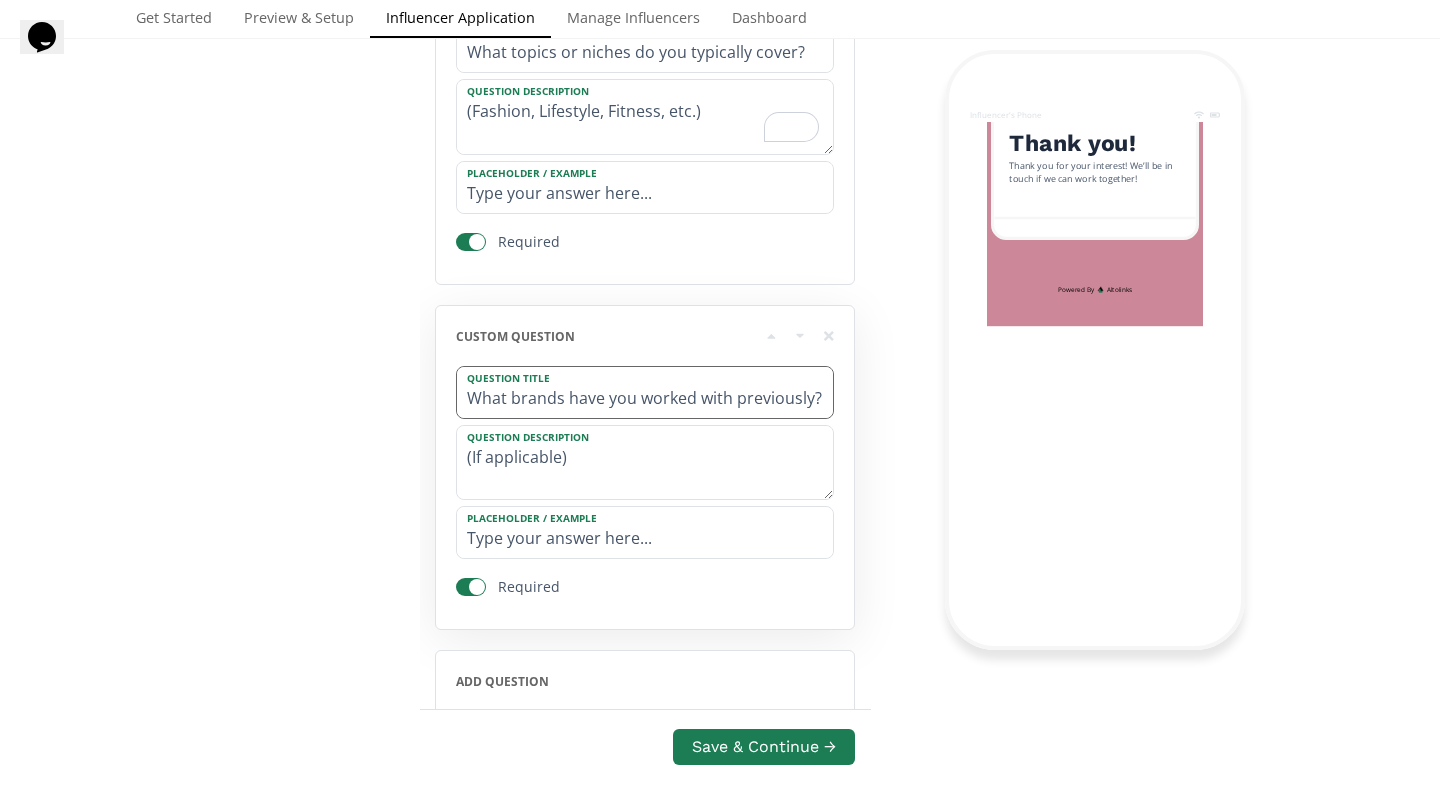 click on "What brands have you worked with previously?" at bounding box center [645, 392] 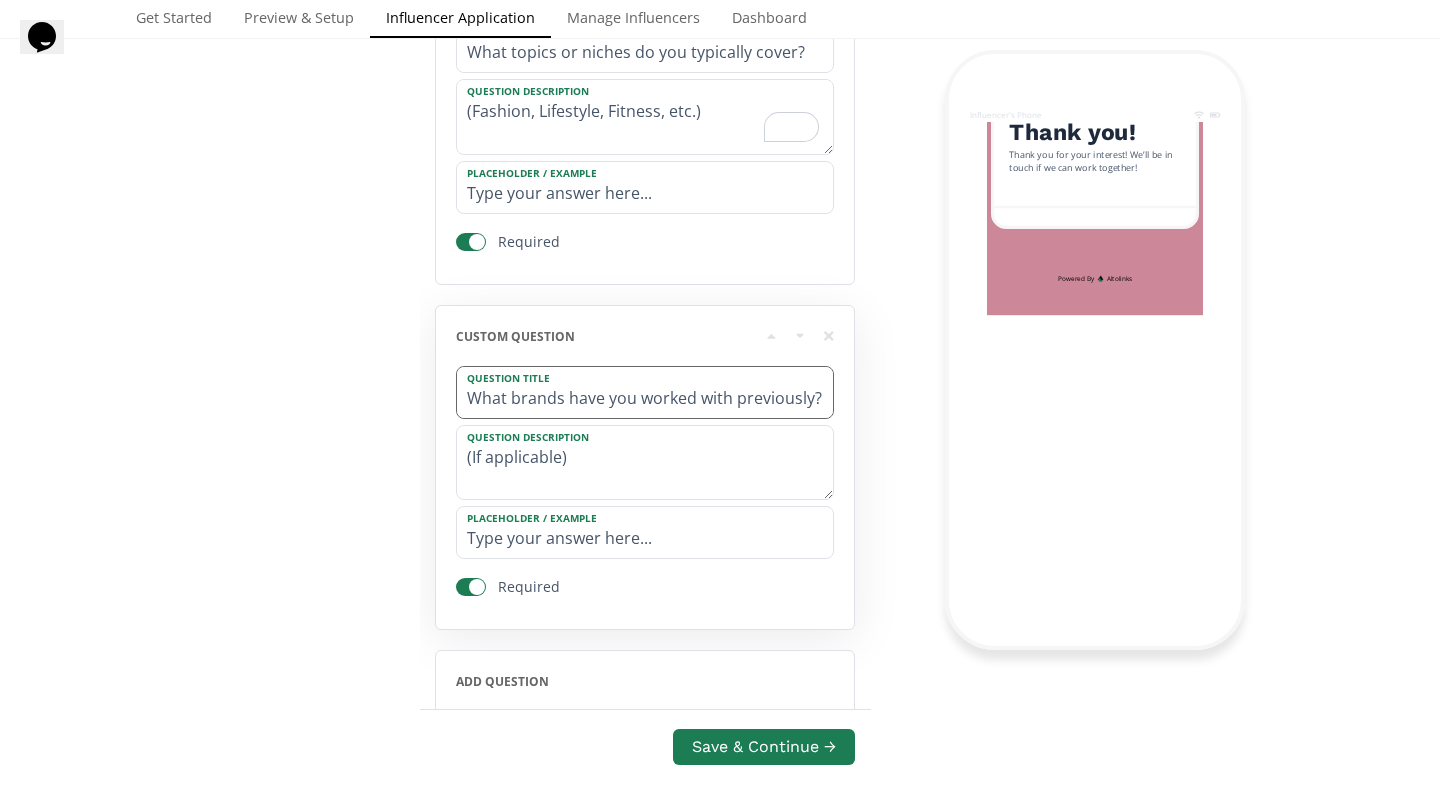 click on "What brands have you worked with previously?" at bounding box center [645, 392] 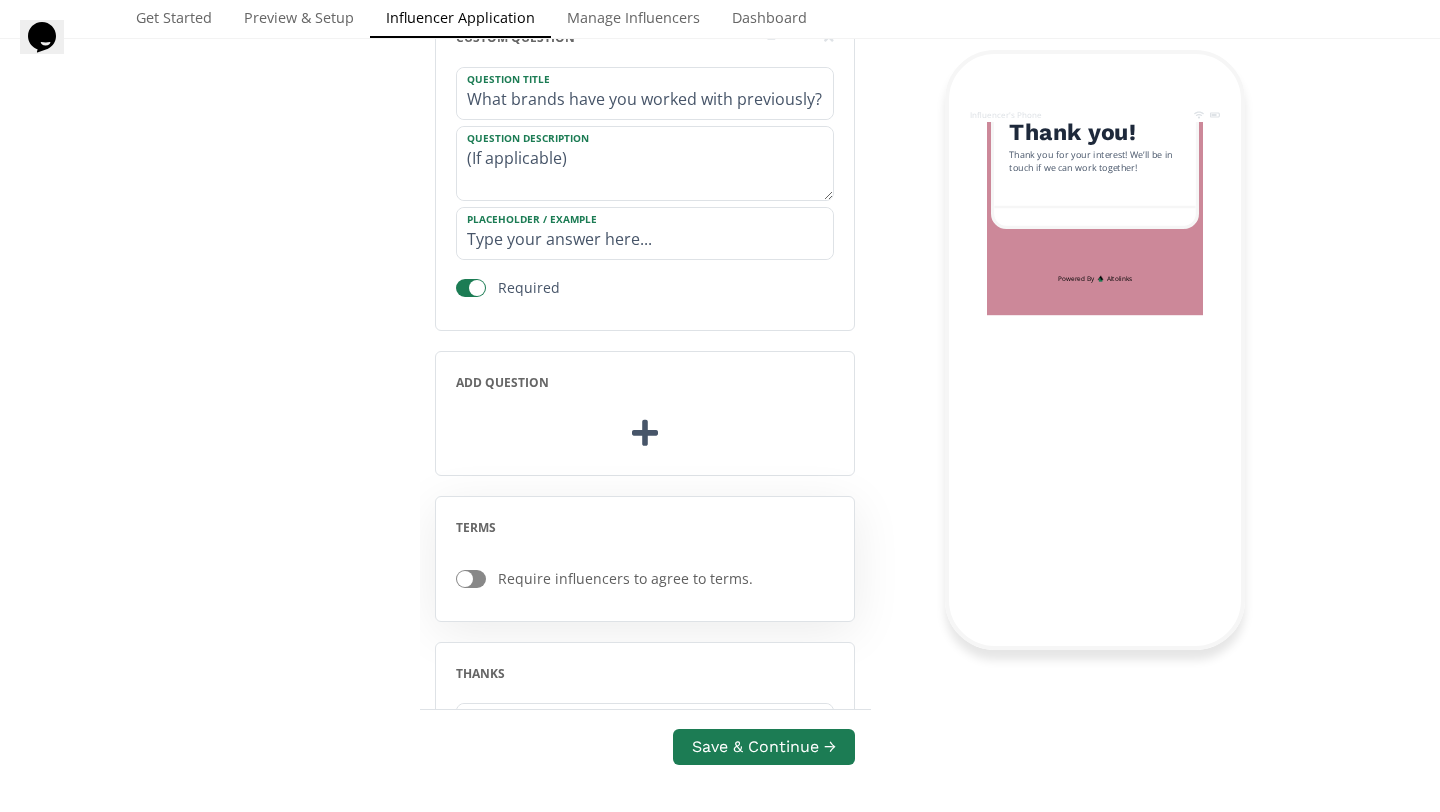 scroll, scrollTop: 1690, scrollLeft: 0, axis: vertical 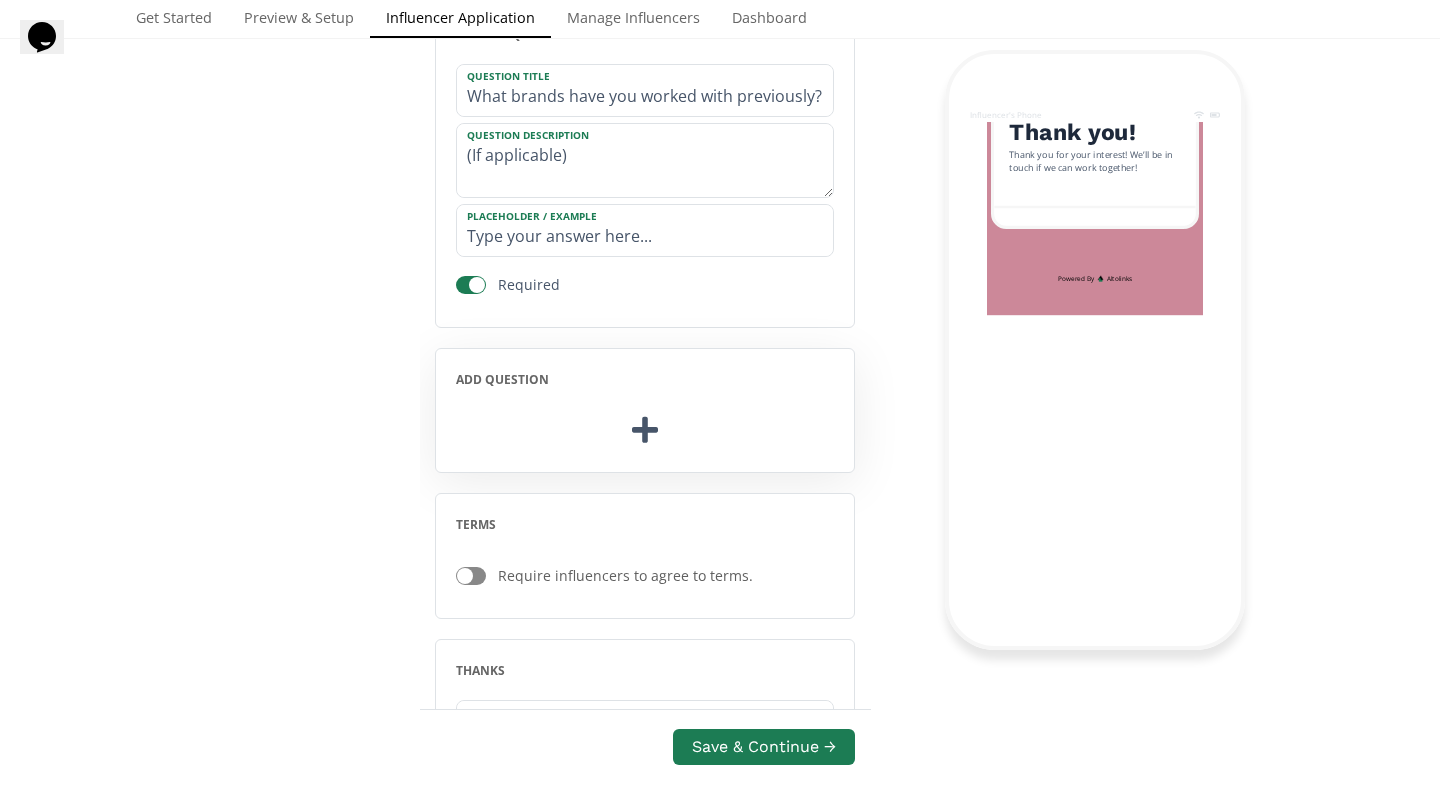 click 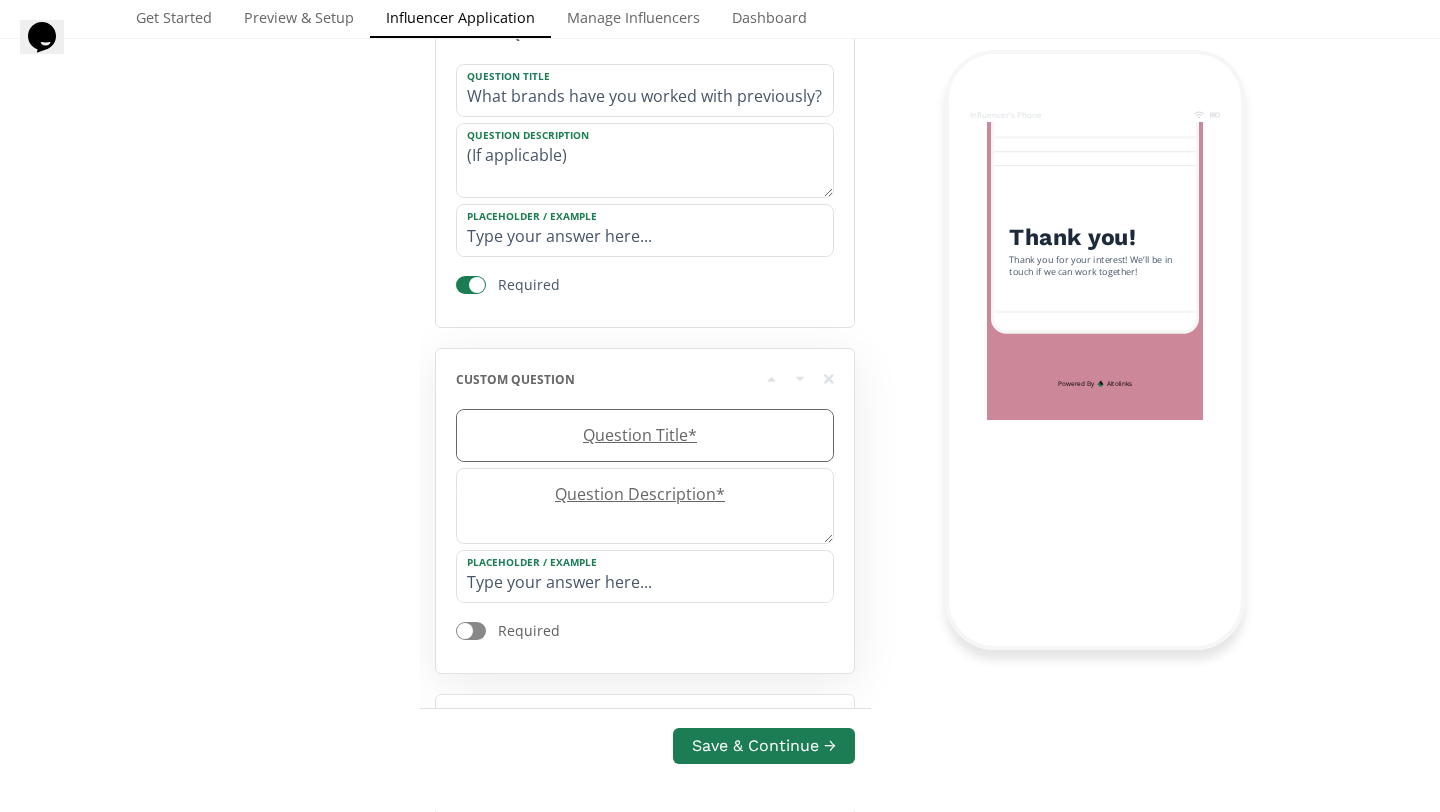 click at bounding box center (645, 435) 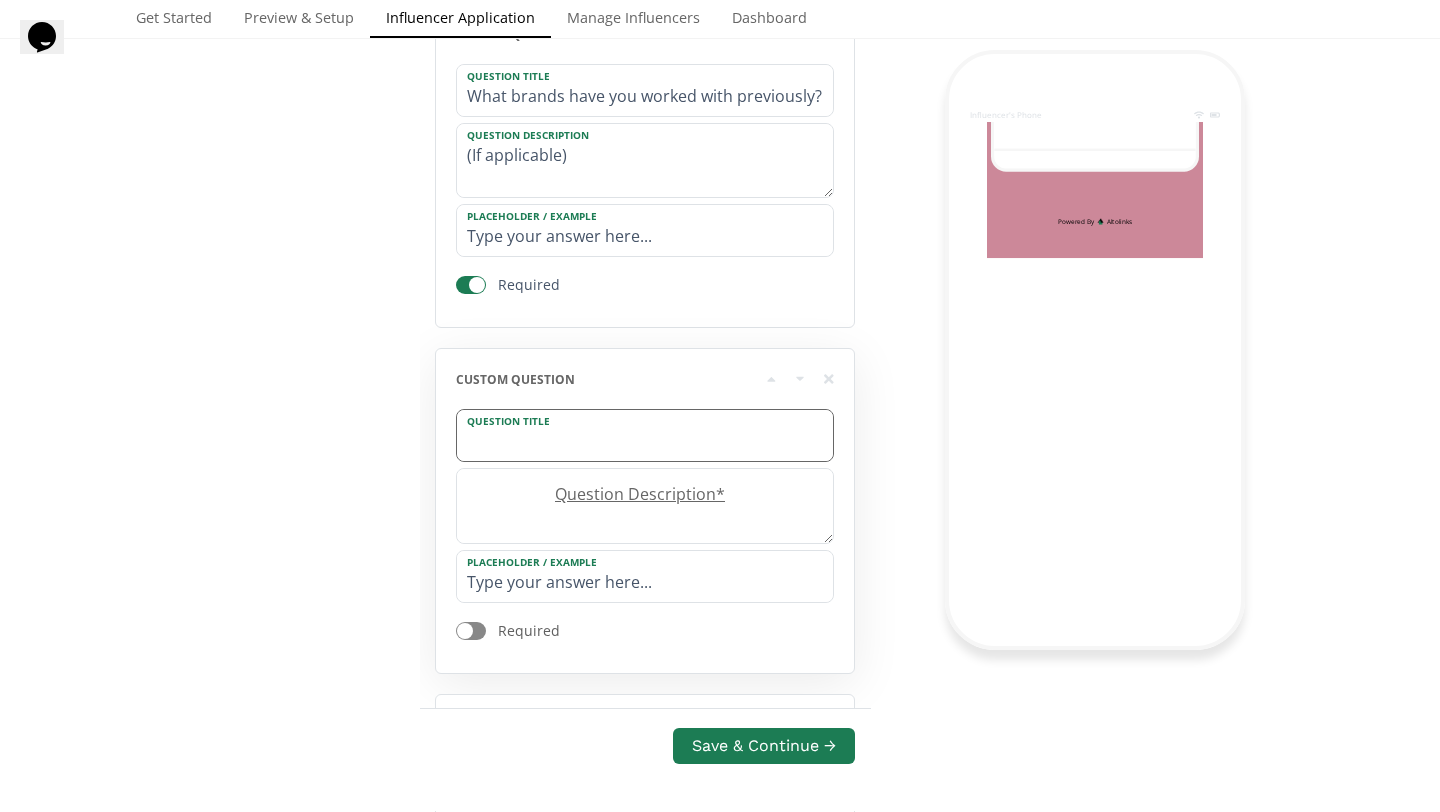 scroll, scrollTop: 1605, scrollLeft: 0, axis: vertical 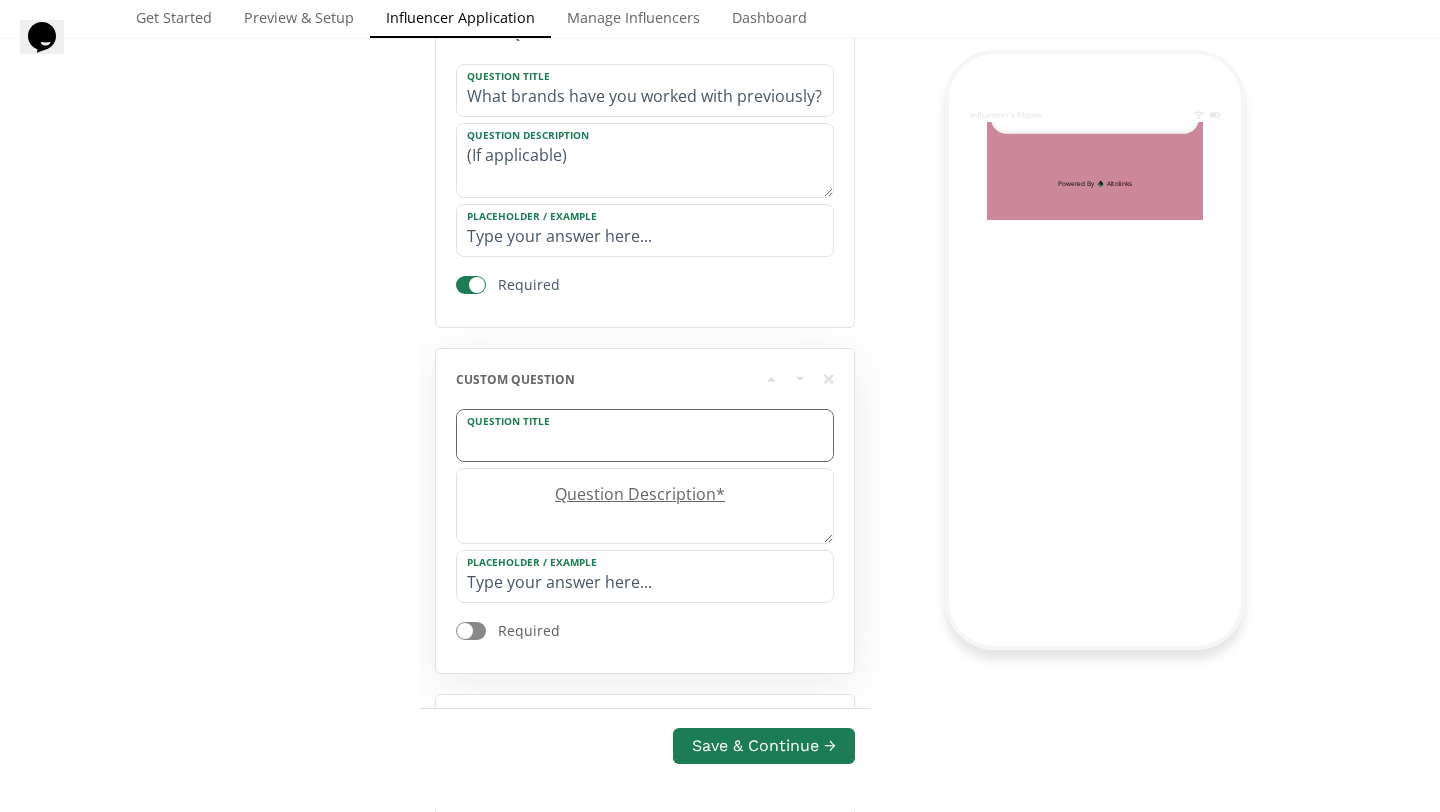paste on "Why do you want to be a KYMNE Brand Ambassador?" 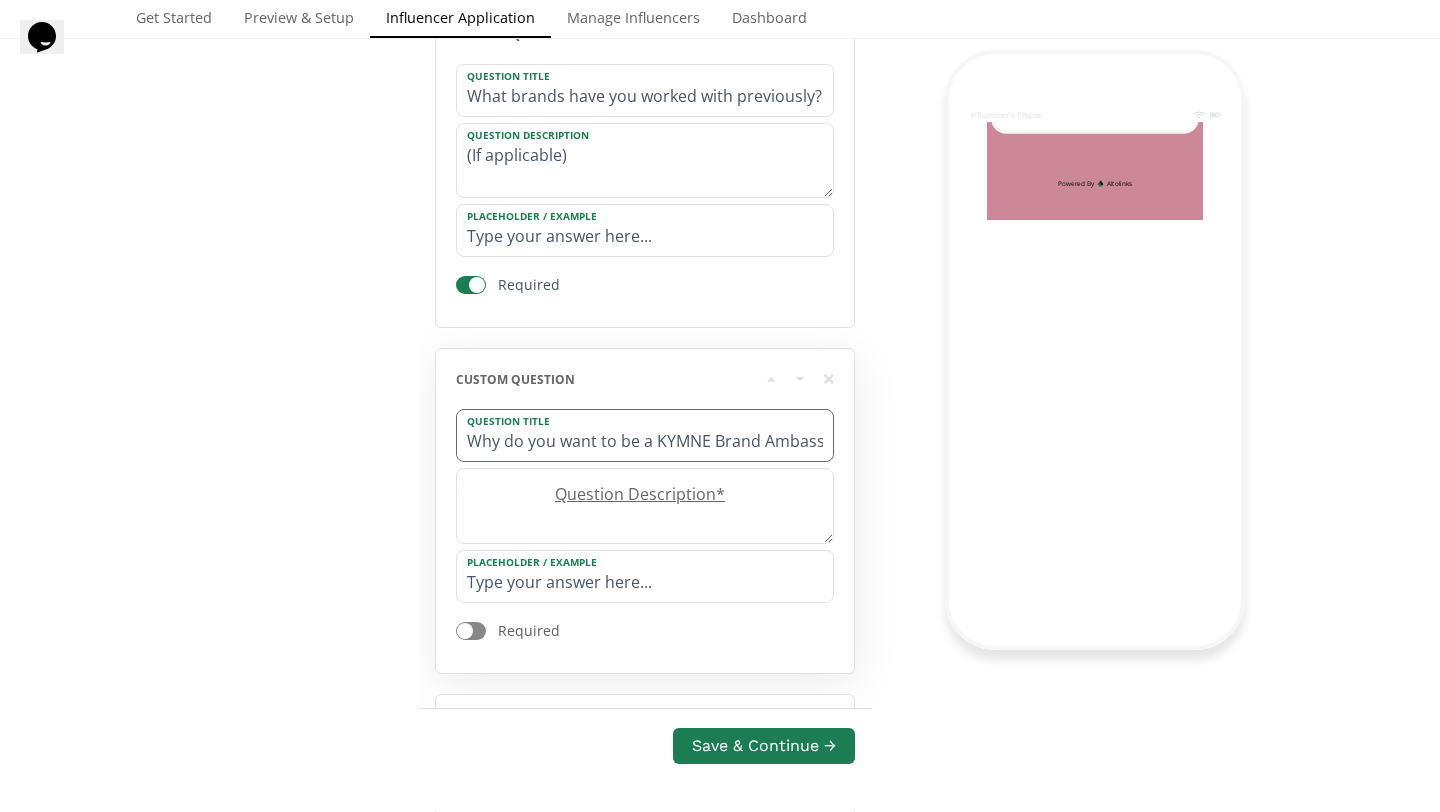 scroll, scrollTop: 0, scrollLeft: 40, axis: horizontal 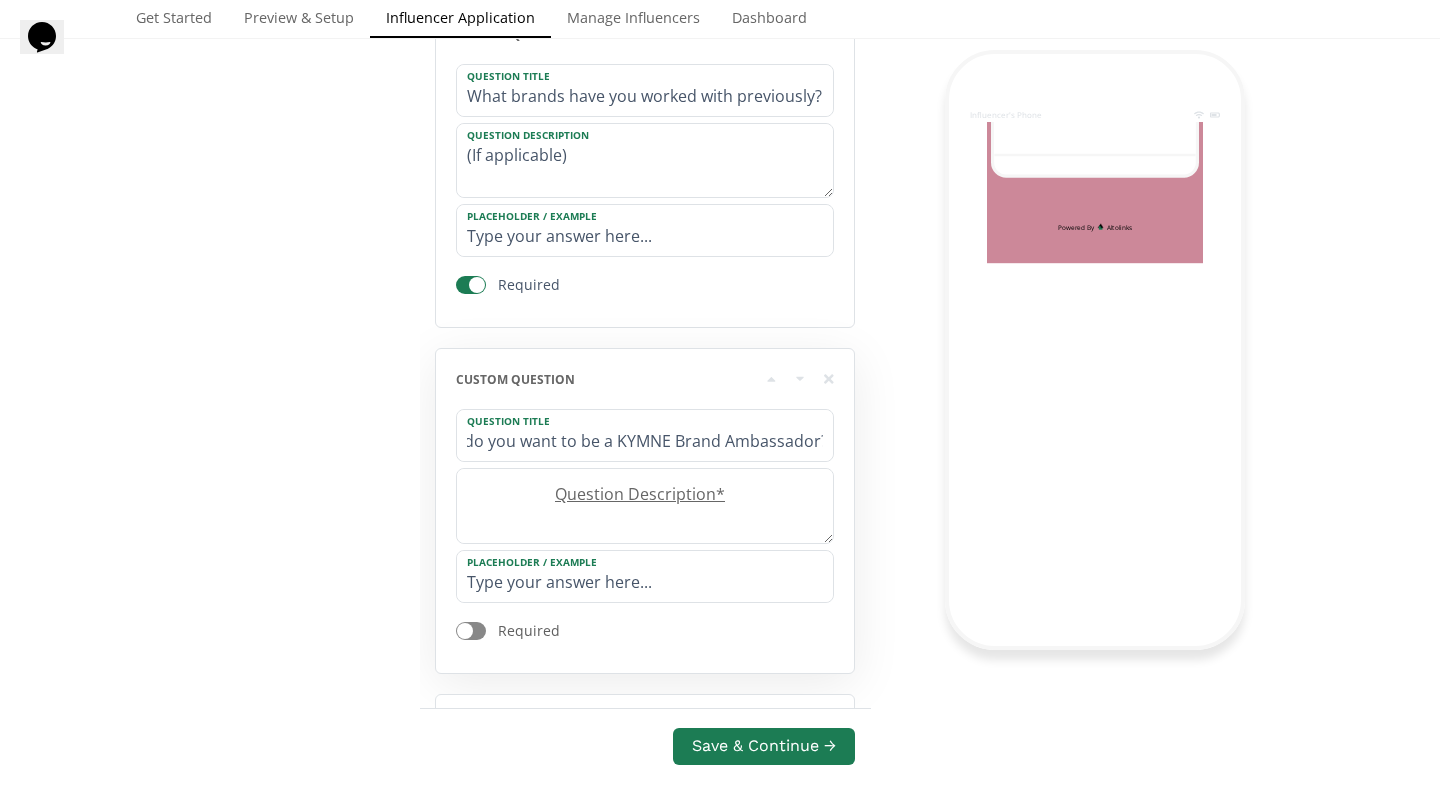 click at bounding box center (471, 631) 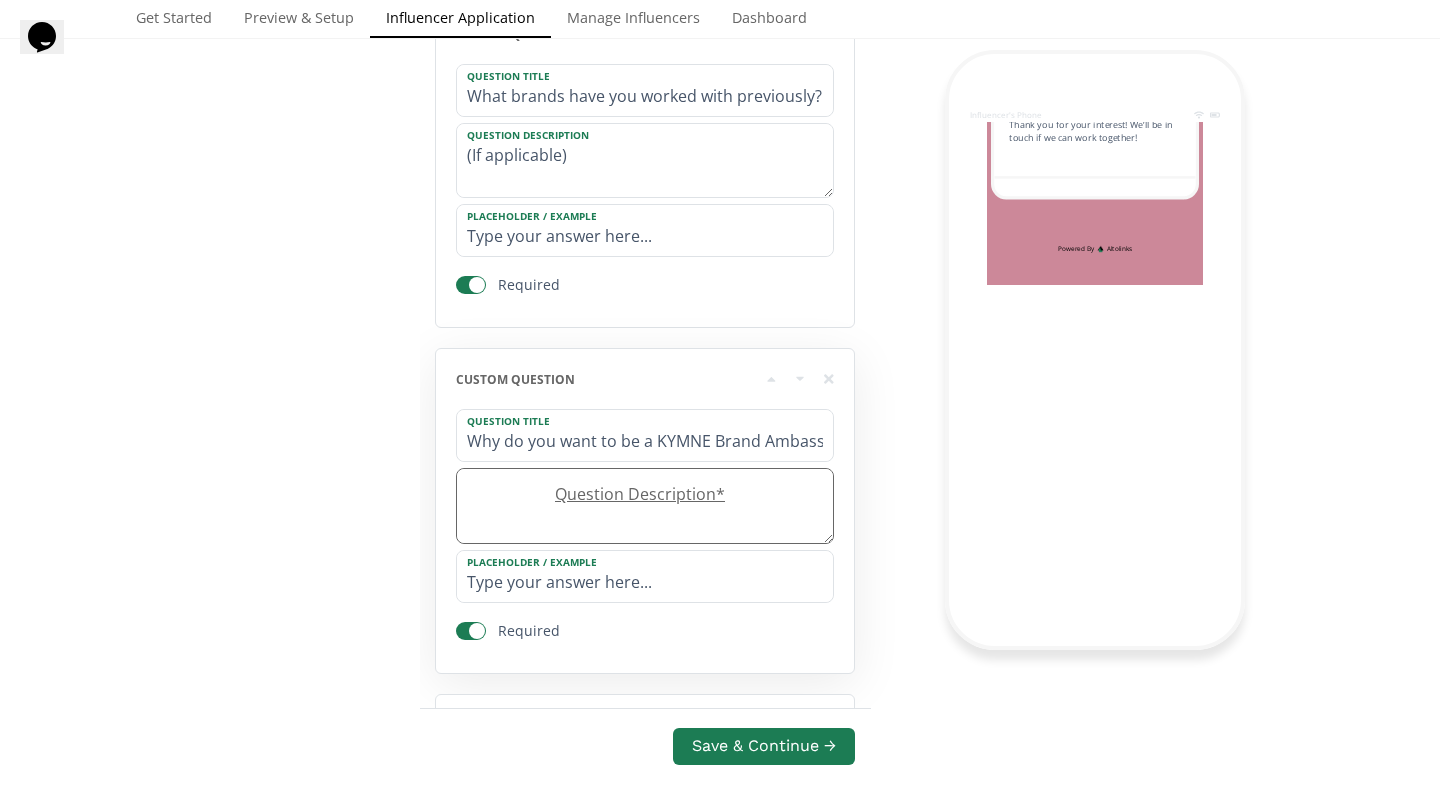 click at bounding box center [645, 506] 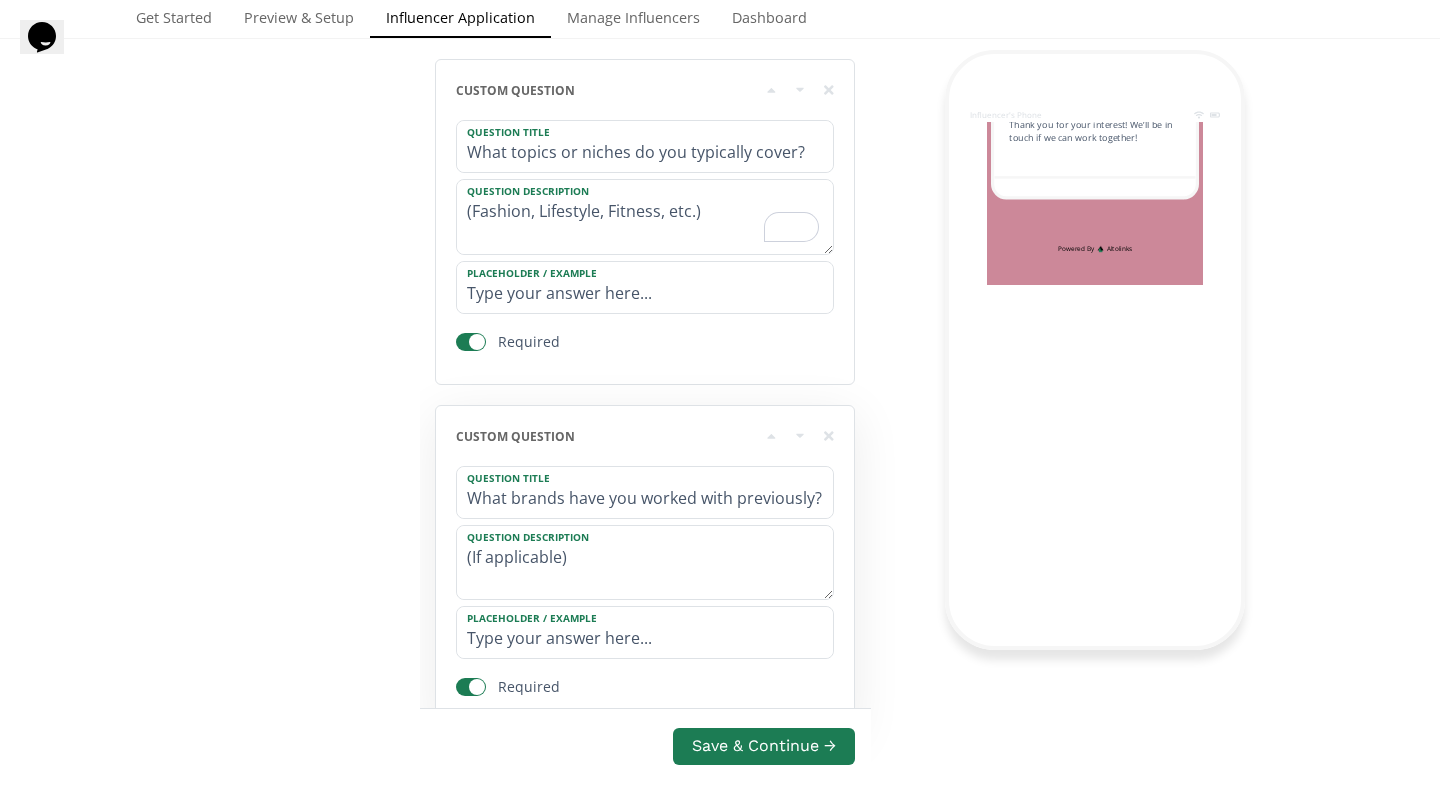 scroll, scrollTop: 1287, scrollLeft: 0, axis: vertical 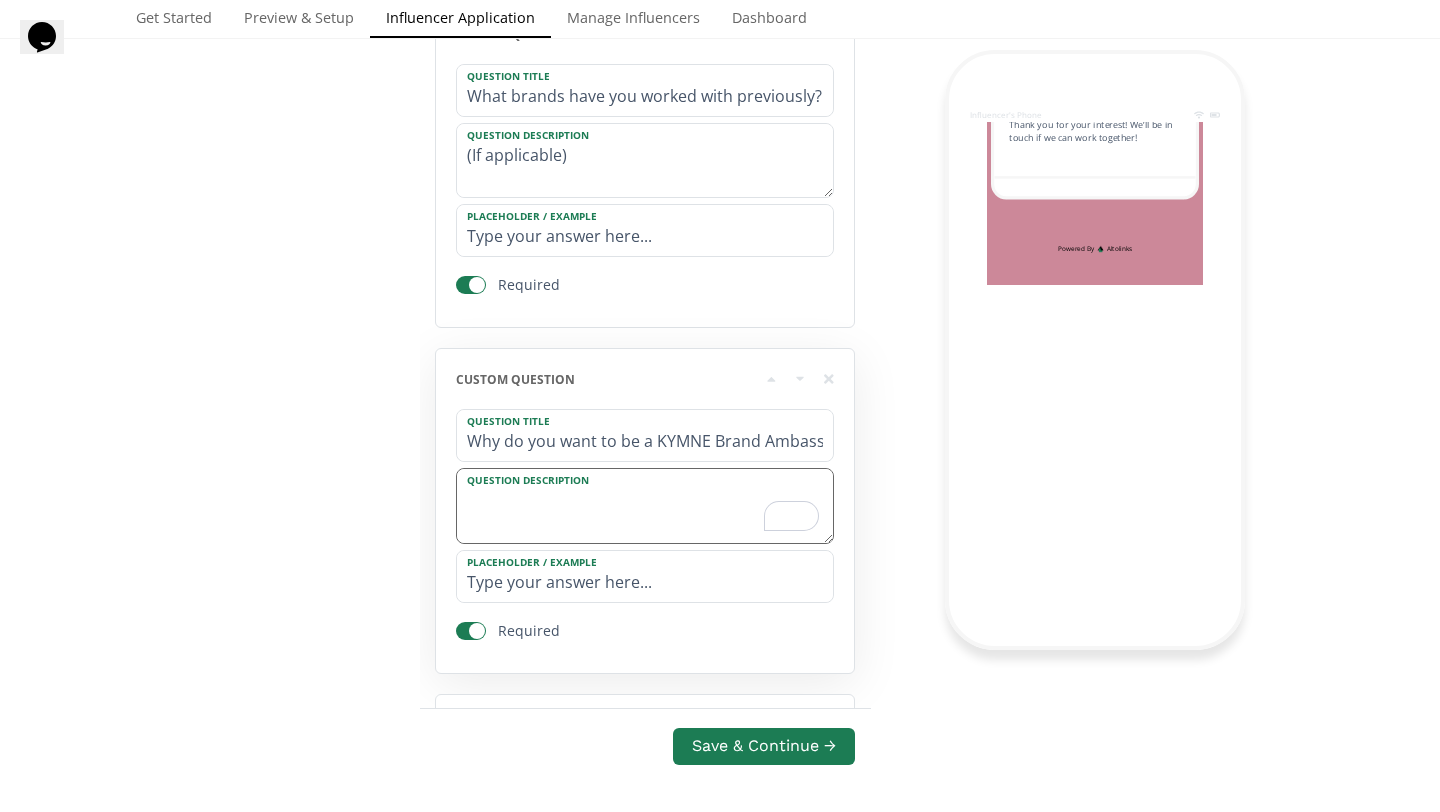 paste on "Tell us what draws you to KYMNE" 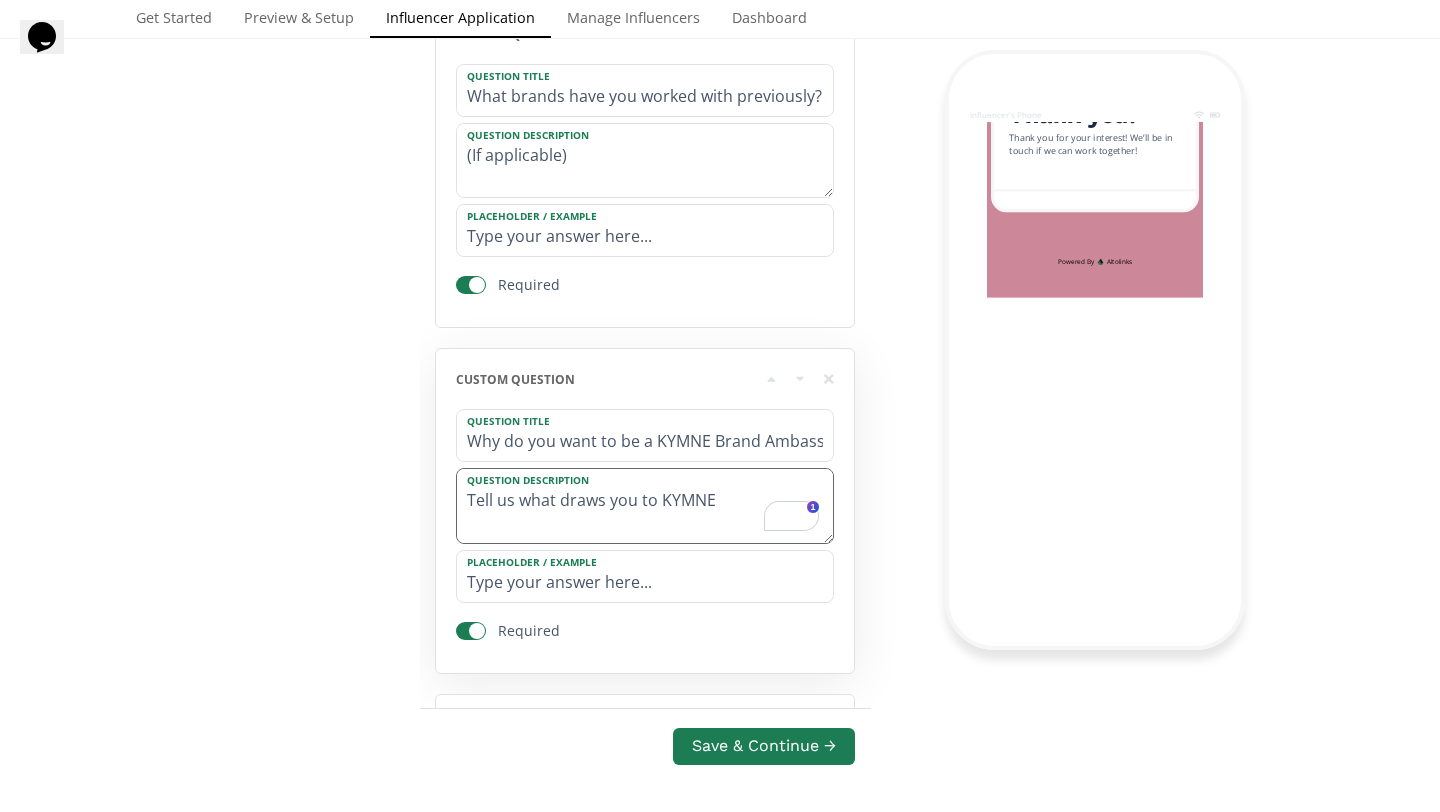 click on "Tell us what draws you to KYMNE" at bounding box center [645, 506] 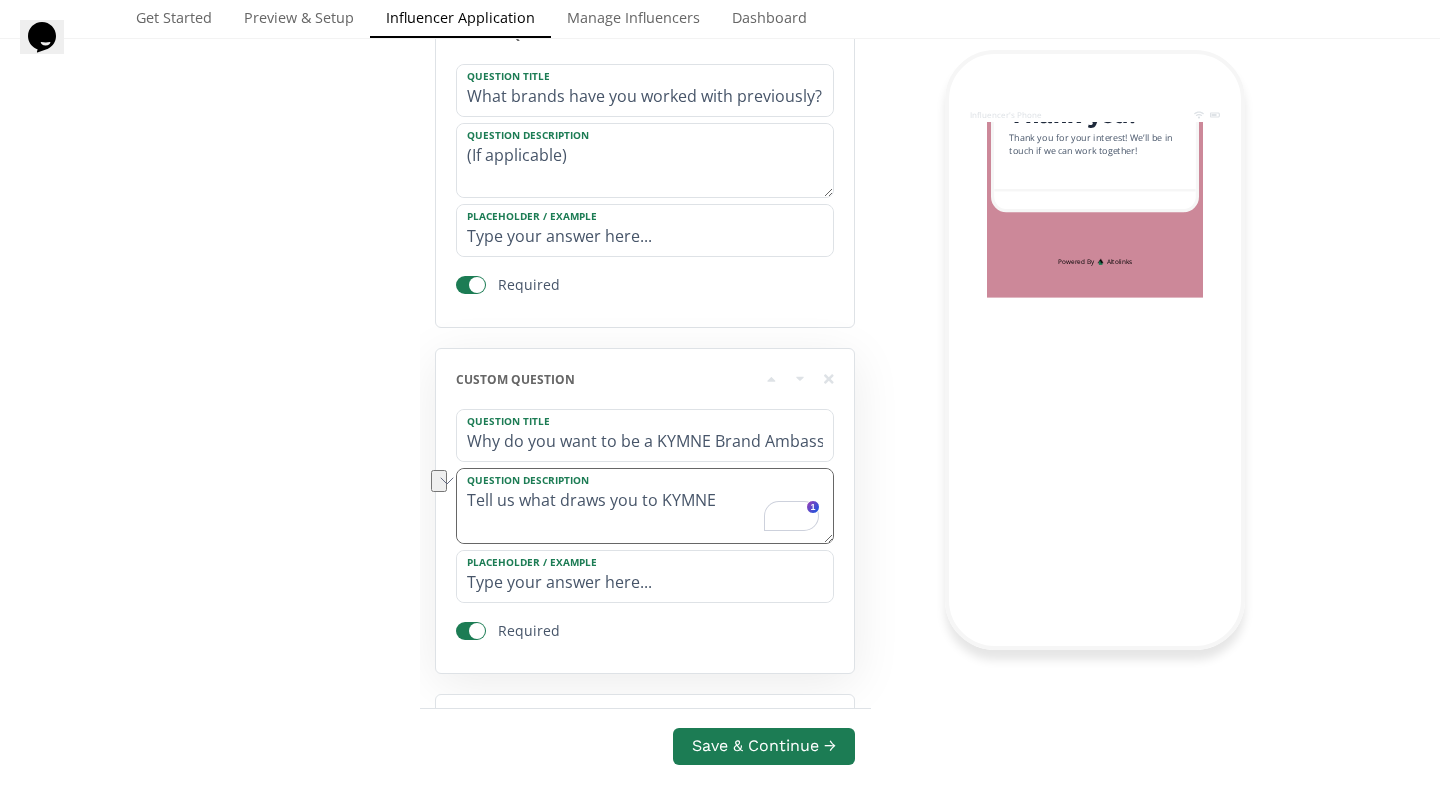 type 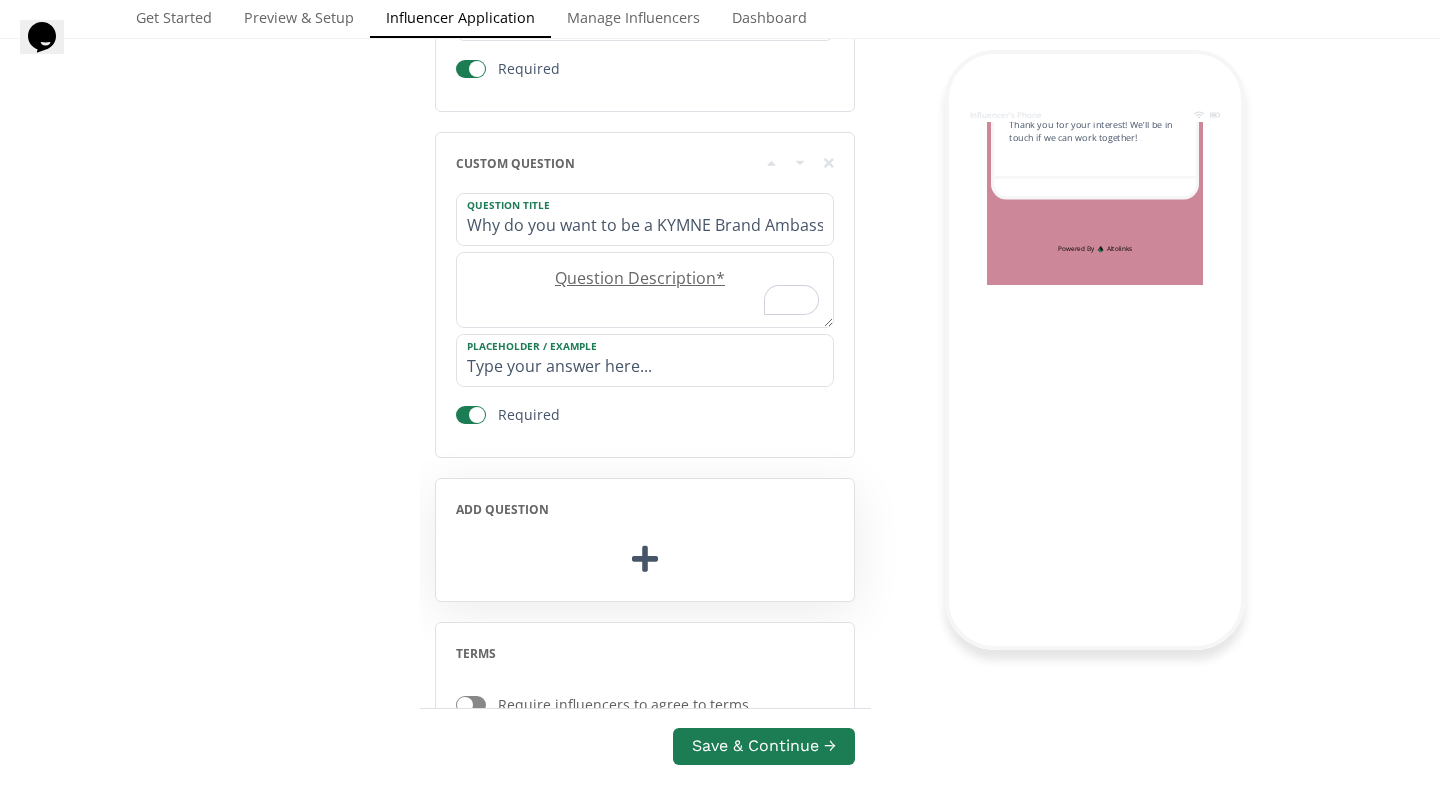 scroll, scrollTop: 1917, scrollLeft: 0, axis: vertical 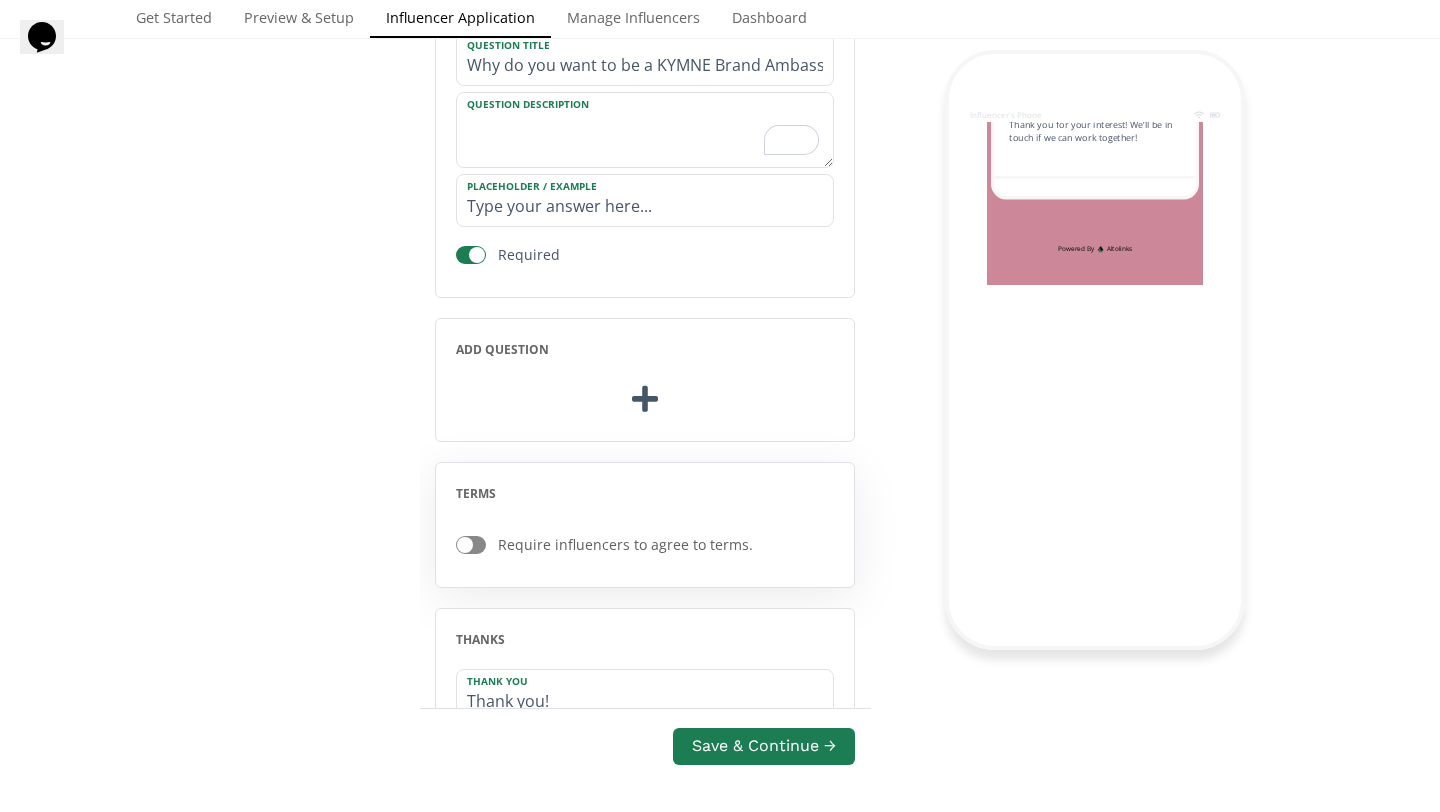 click at bounding box center (471, 545) 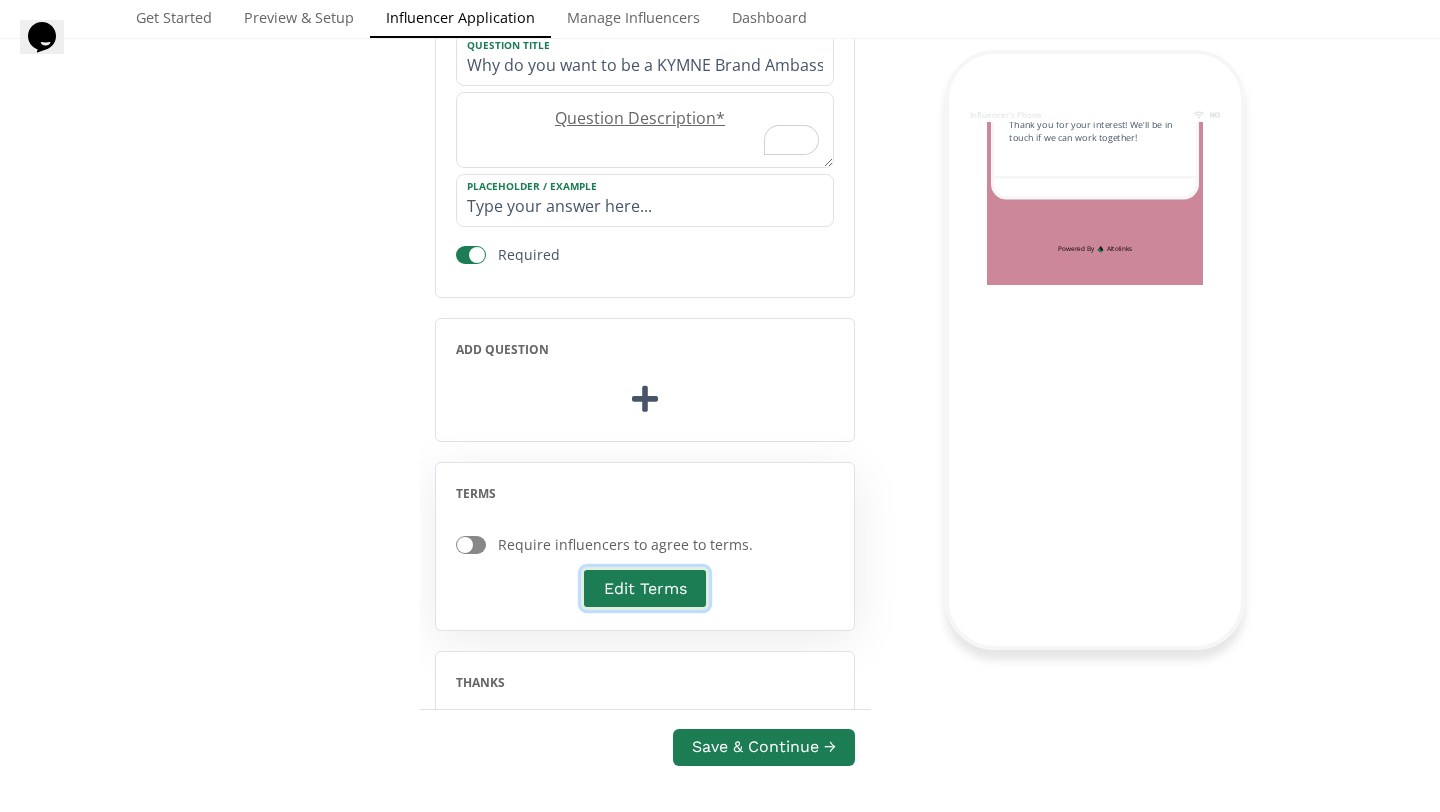 click on "Edit Terms" at bounding box center (644, 588) 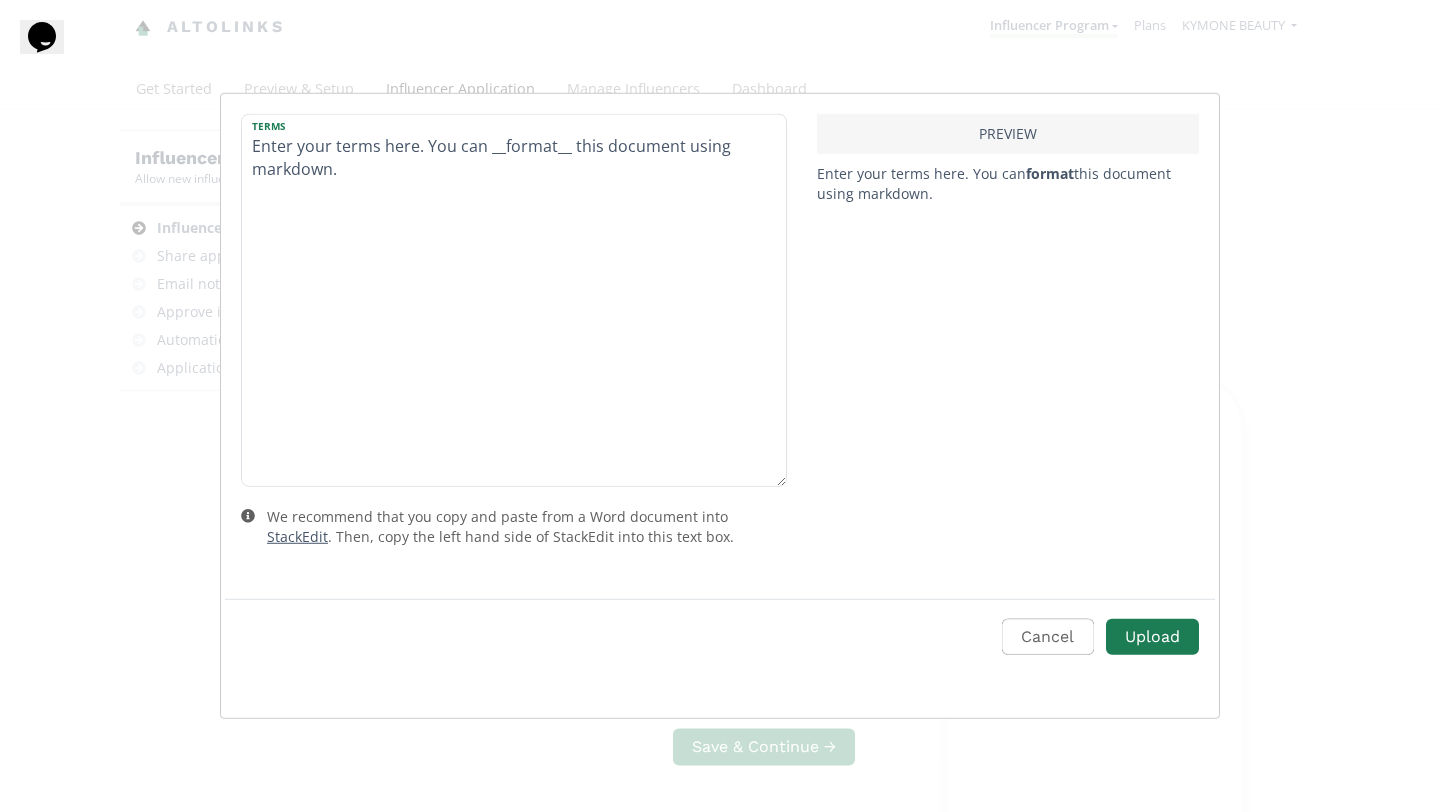 scroll, scrollTop: 0, scrollLeft: 0, axis: both 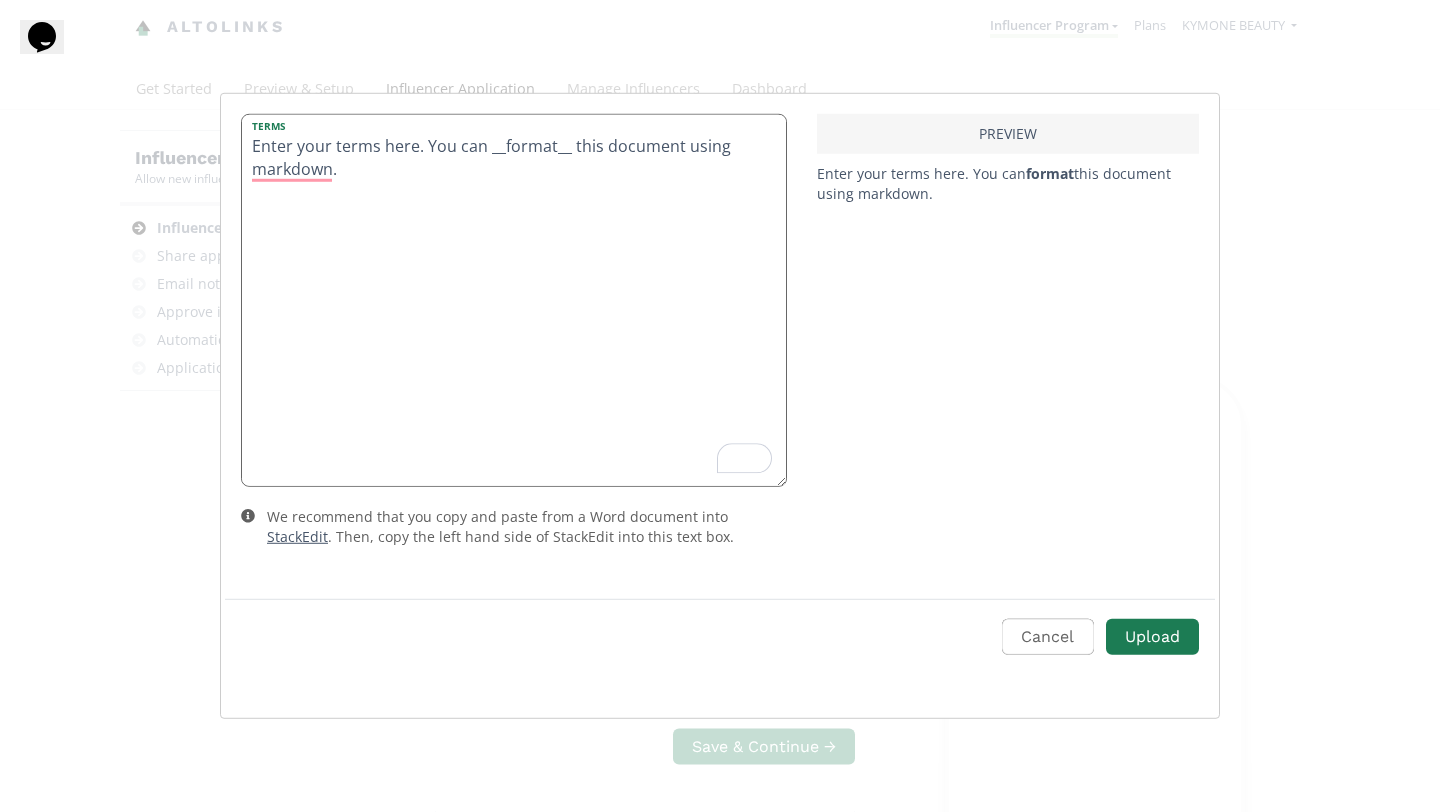 drag, startPoint x: 348, startPoint y: 158, endPoint x: 252, endPoint y: 140, distance: 97.67292 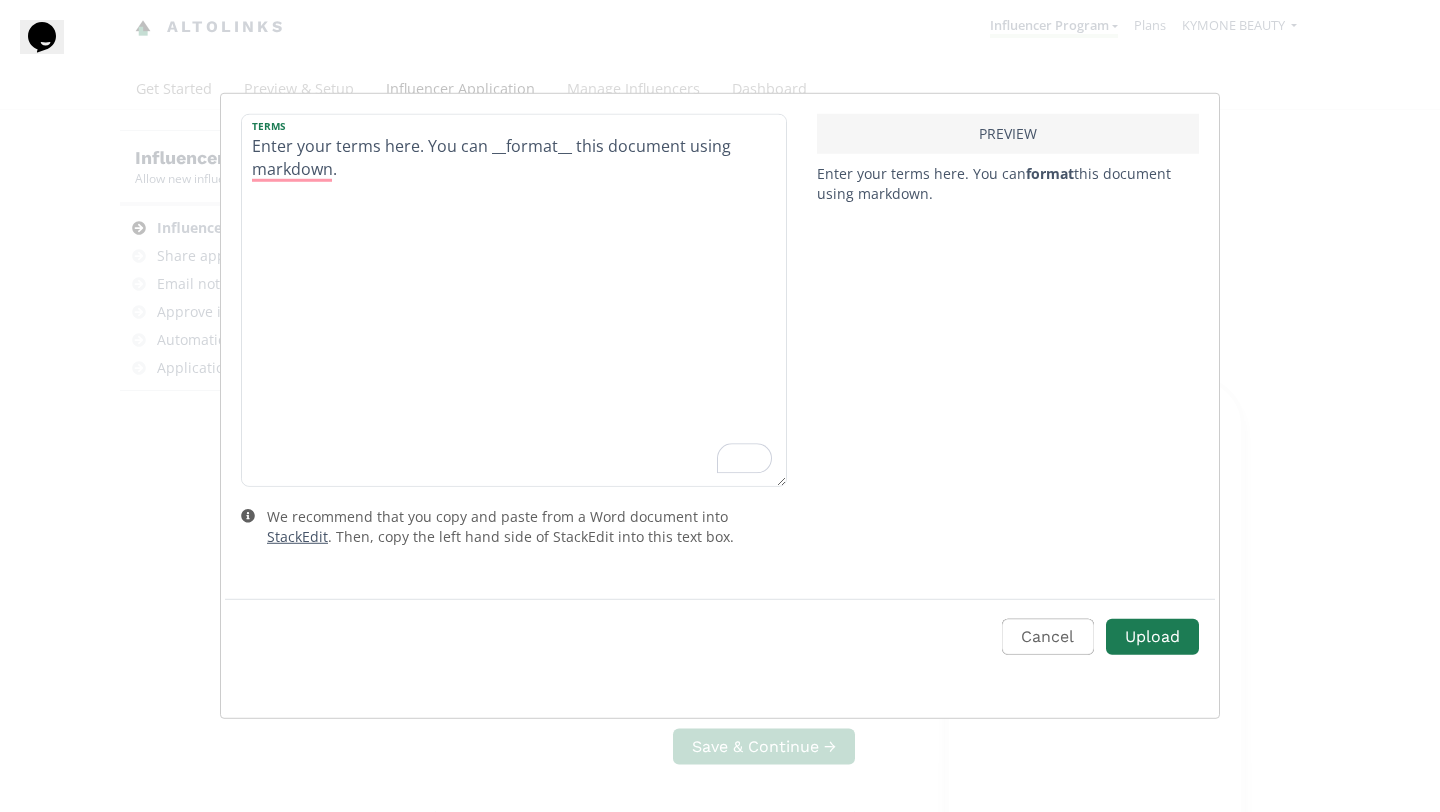 click on "Terms Enter your terms here. You can __format__ this document using markdown. We recommend that you copy and paste from a Word document into   StackEdit . Then, copy the left hand side of StackEdit into this text box. PREVIEW Enter your terms here. You can  format  this document using markdown. Cancel     Upload" at bounding box center (720, 406) 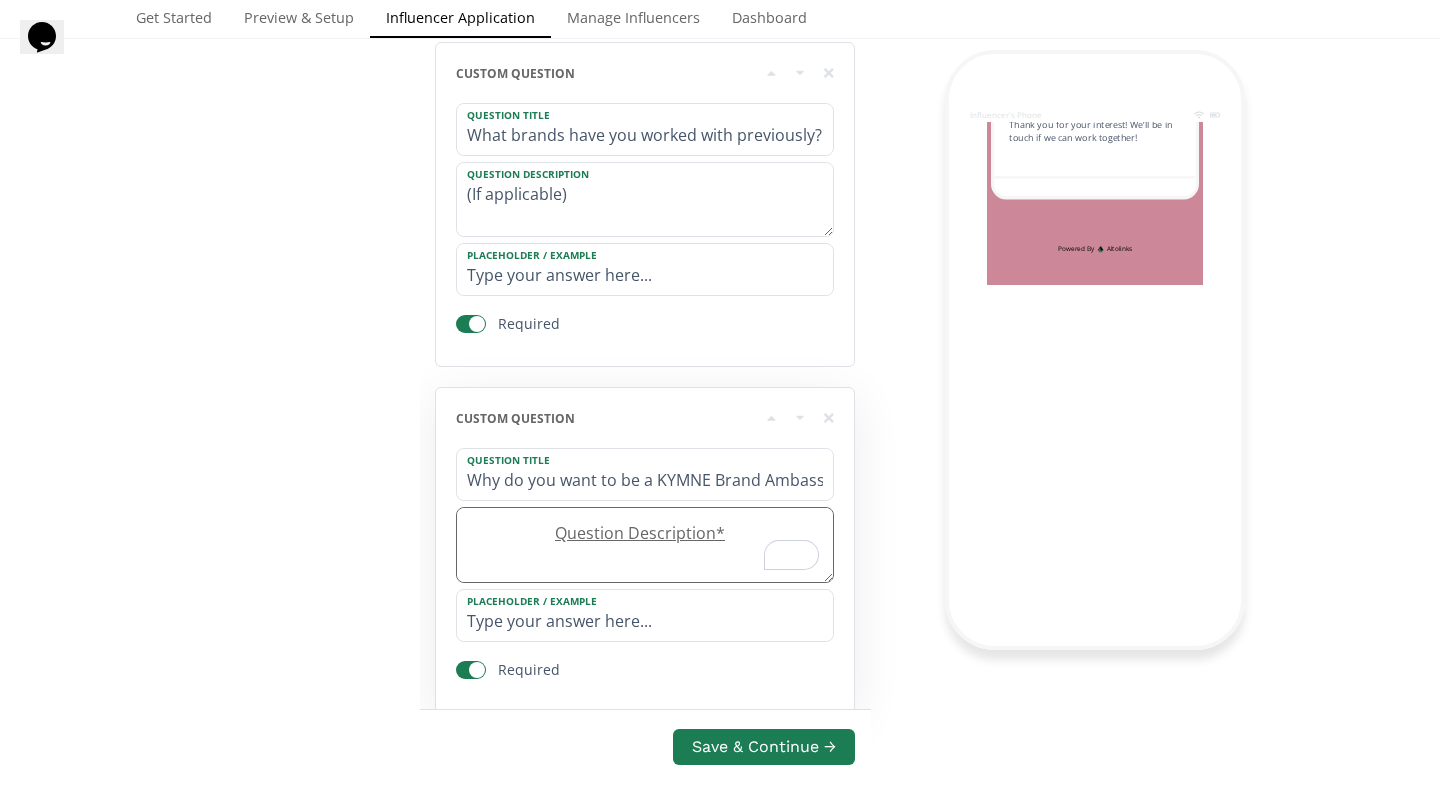 scroll, scrollTop: 2250, scrollLeft: 0, axis: vertical 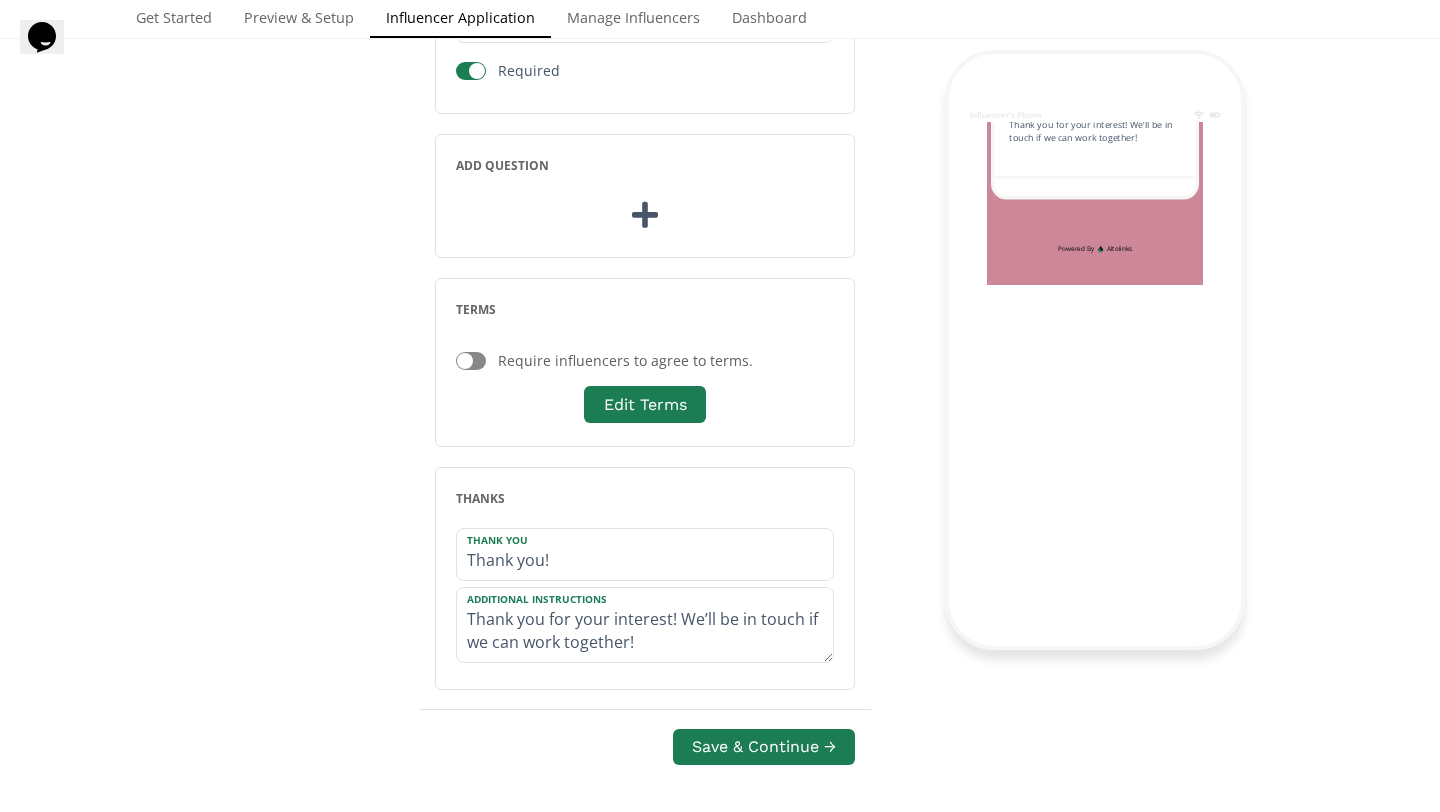 click on "Influencer's Phone     Brand Ambassador Application Thank you for your interest! We’ll be in touch if we can work together! Full Name * Email * Connect Instagram * We're using an app called Altolinks, so you'll be asked to login to Altolinks via Facebook. Please note: due to Facebook rules, your Instagram profile must have a connected Facebook Page. Continue Social Profiles * Please list your social profiles and handles (YouTube, Instagram, TikTok, etc.) What topics or niches do you typically cover?  * (Fashion, Lifestyle, Fitness, etc.) What brands have you worked with previously? * (If applicable) Why do you want to be a KYMNE Brand Ambassador? * Thank you! Thank you for your interest! We’ll be in touch if we can work together! Powered By Altolinks" at bounding box center (1095, -516) 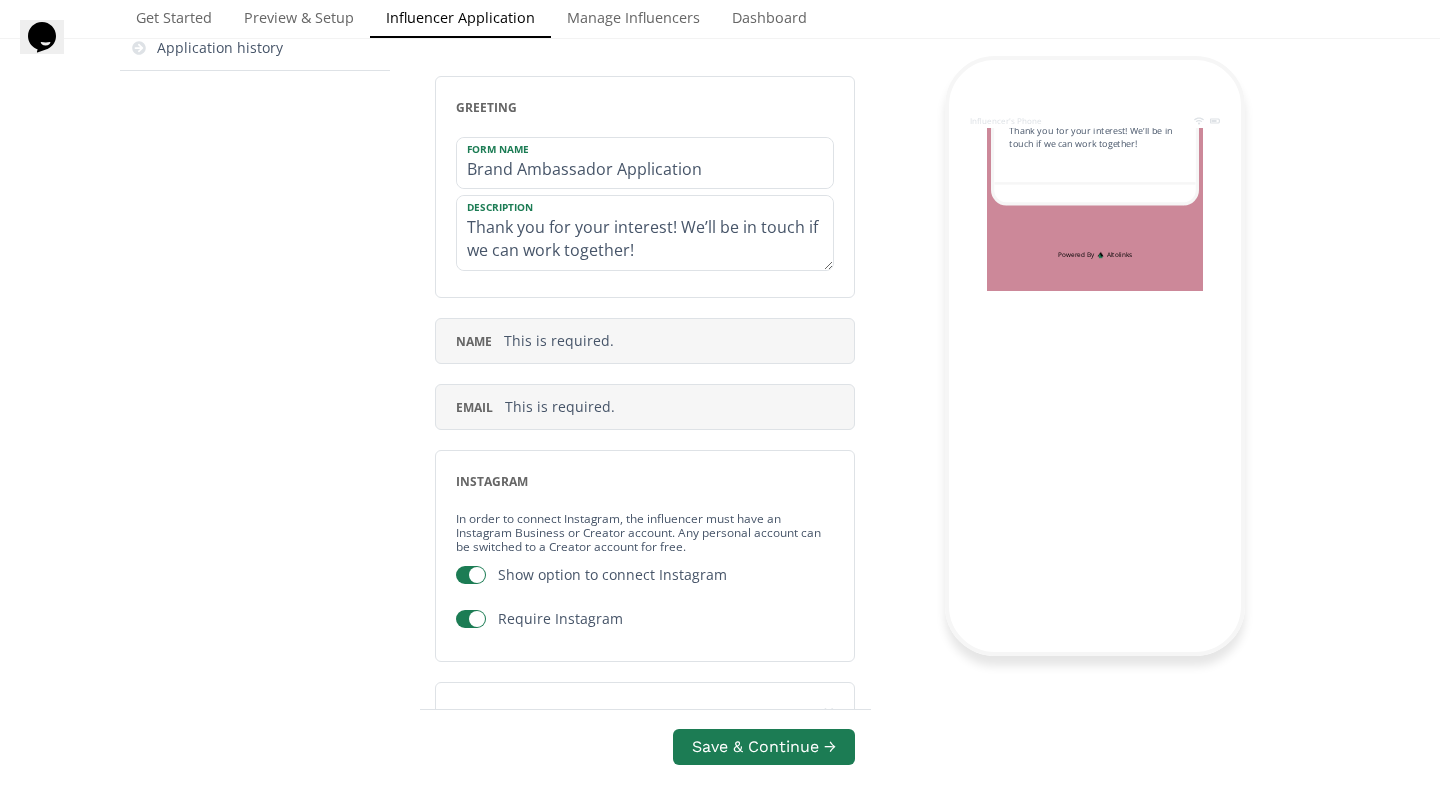 scroll, scrollTop: 0, scrollLeft: 0, axis: both 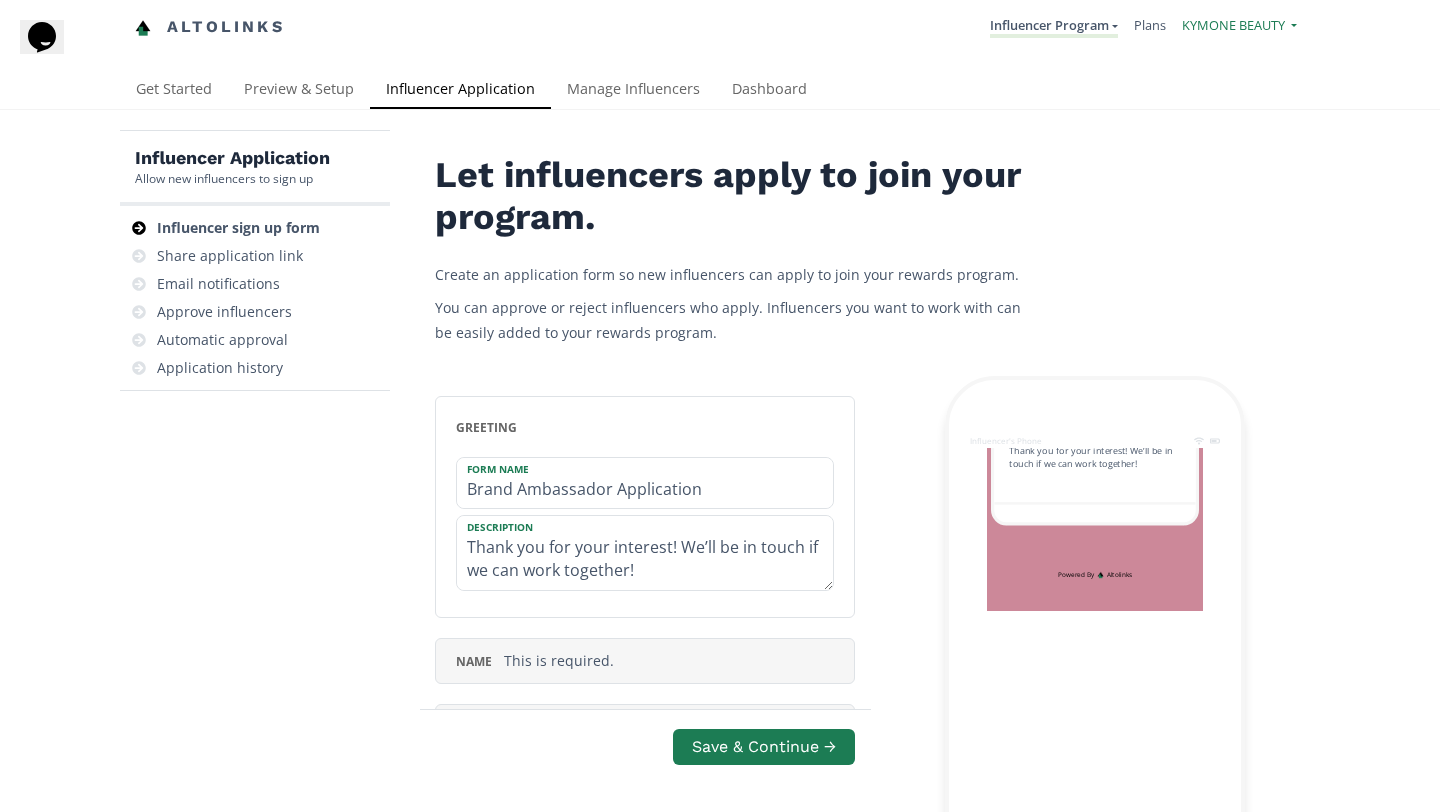 click on "KYMONE BEAUTY" at bounding box center [1233, 25] 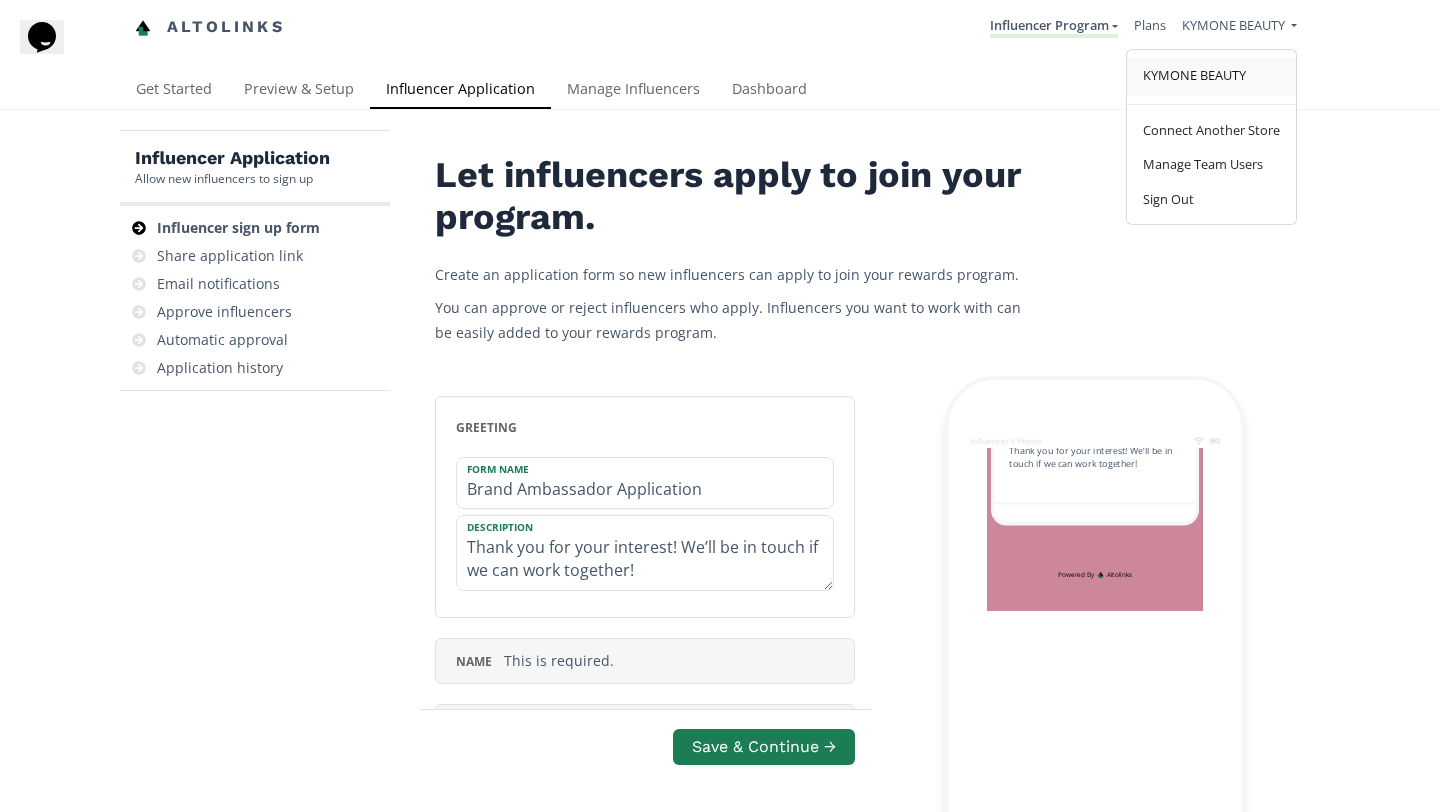 click on "KYMONE BEAUTY" at bounding box center [1194, 75] 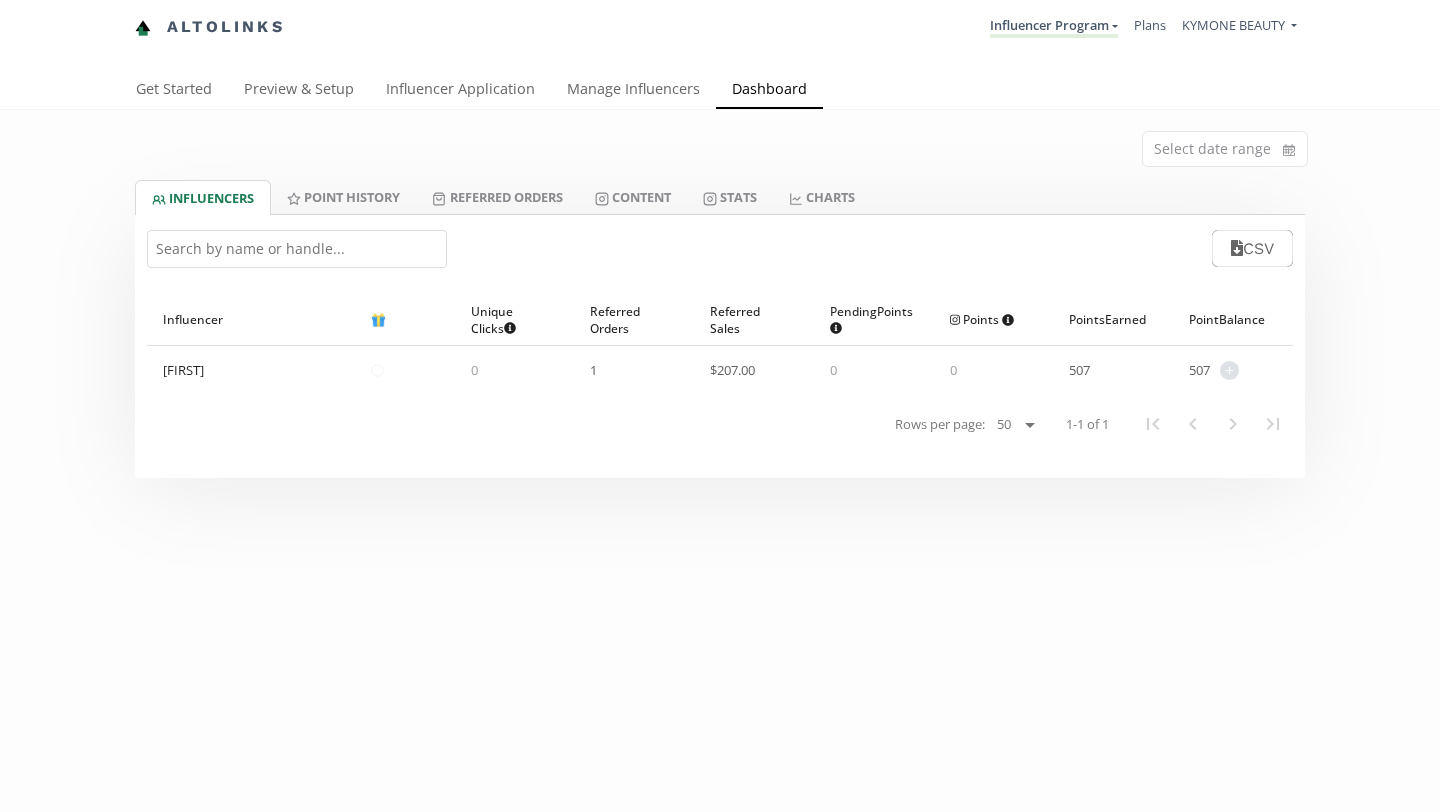 scroll, scrollTop: 0, scrollLeft: 0, axis: both 